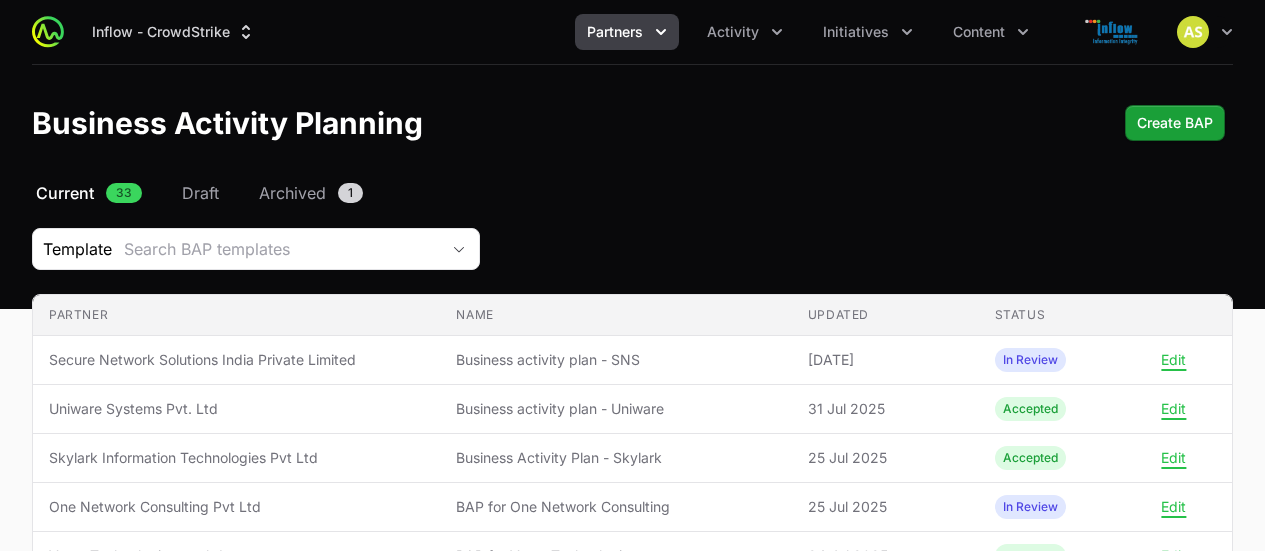 scroll, scrollTop: 0, scrollLeft: 0, axis: both 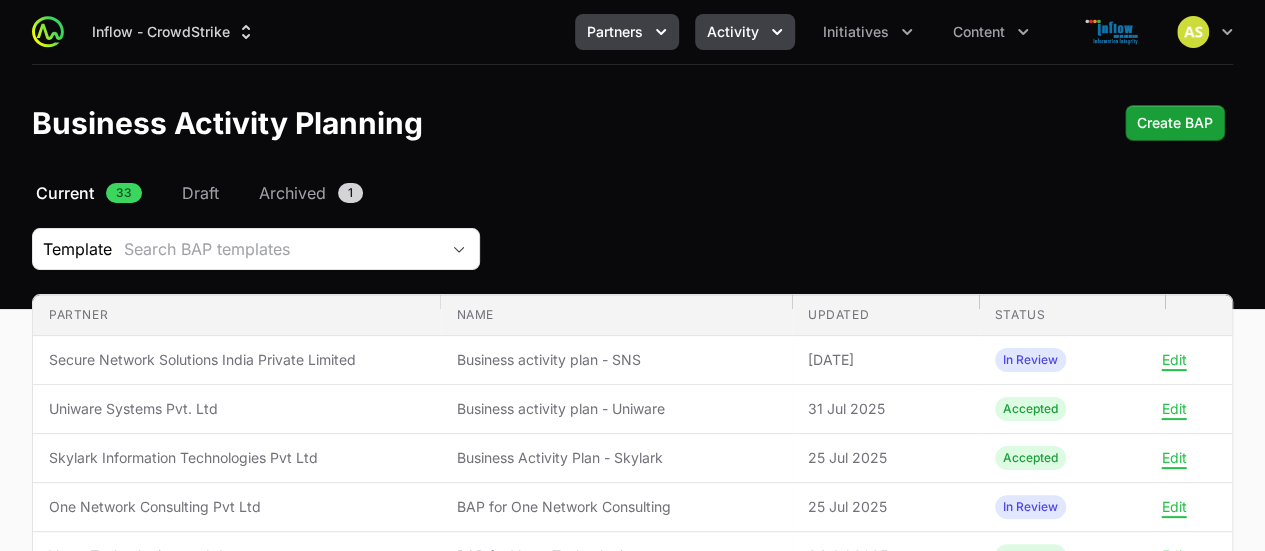 click on "Activity" 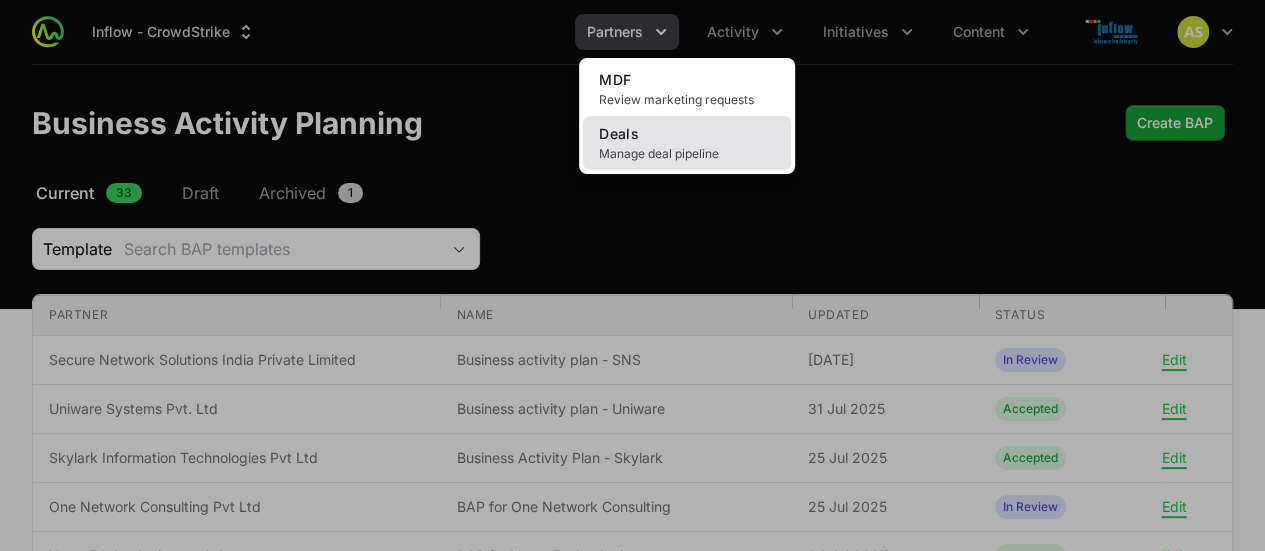 click on "Deals Manage deal pipeline" 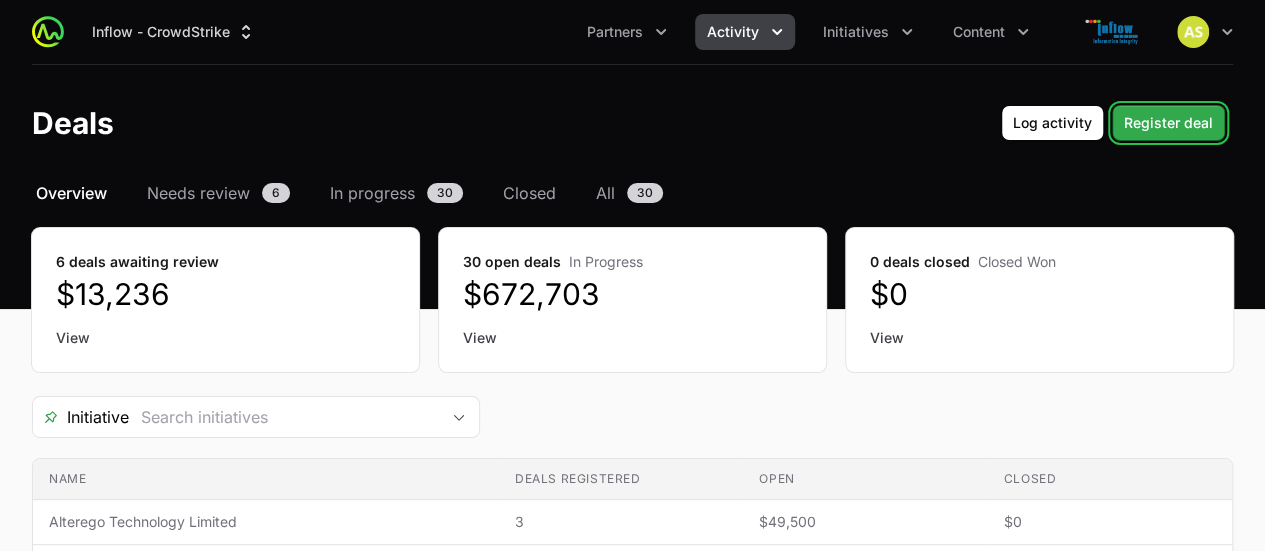 click on "Register deal" 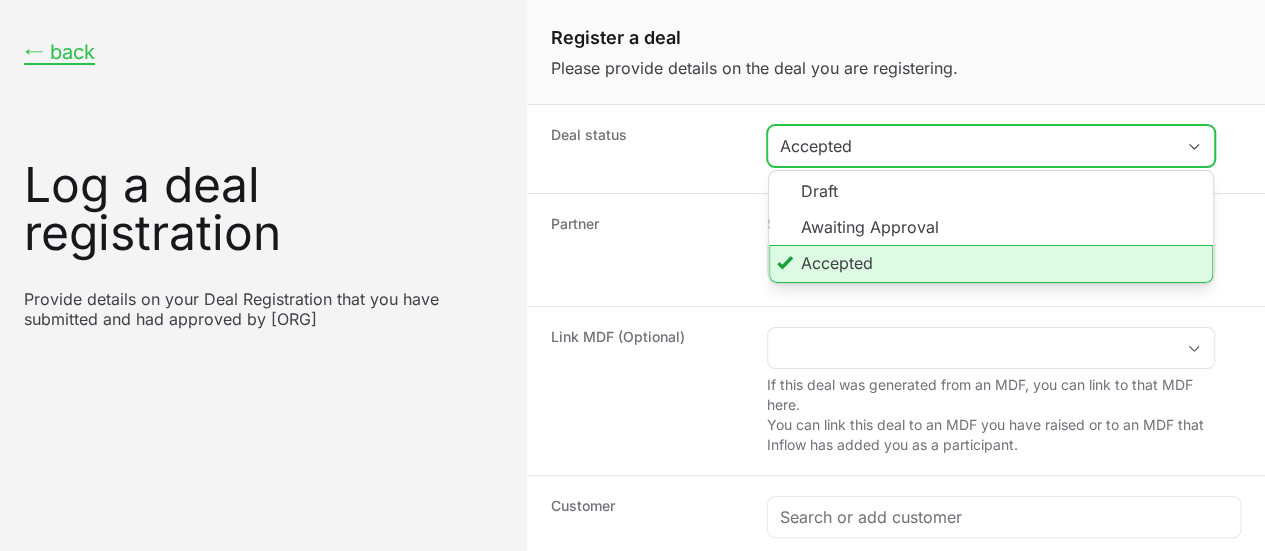 click 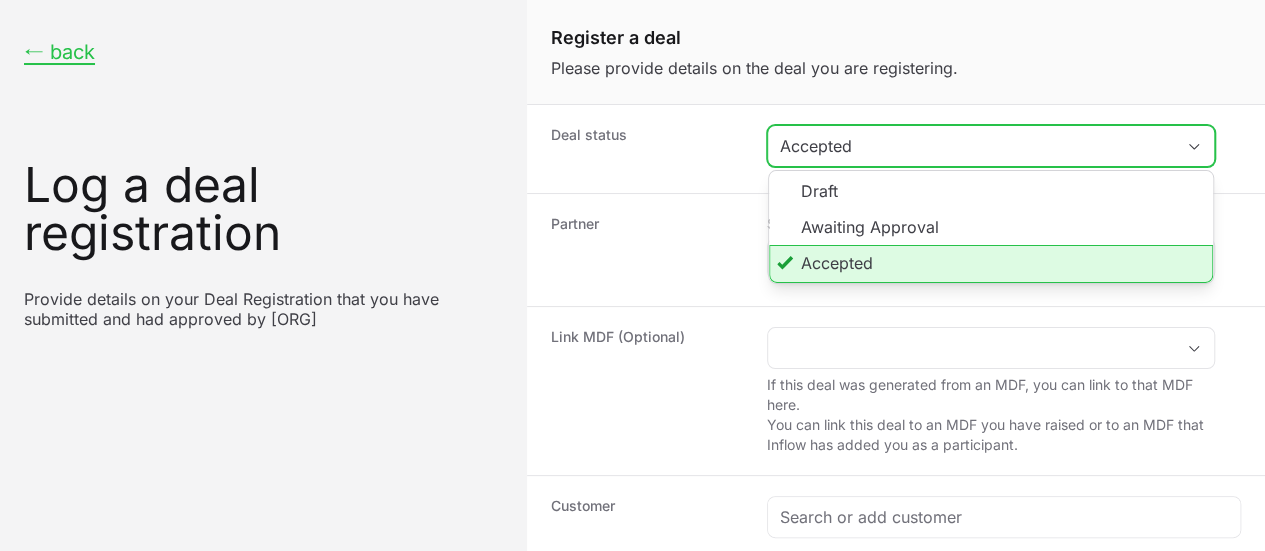 click on "Accepted" 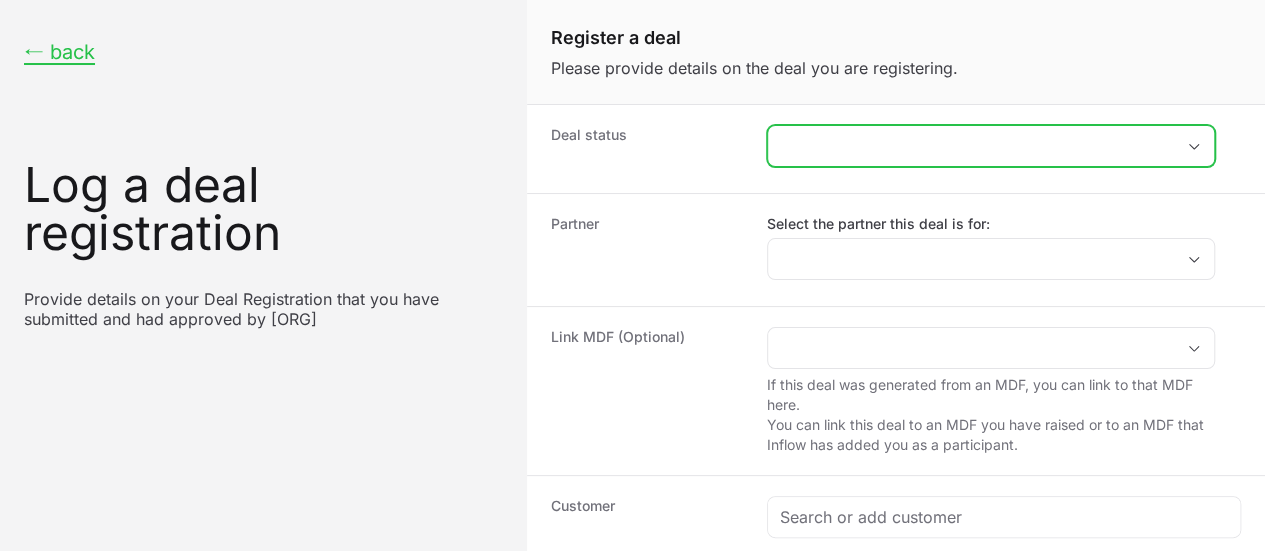 click on "placeholder" 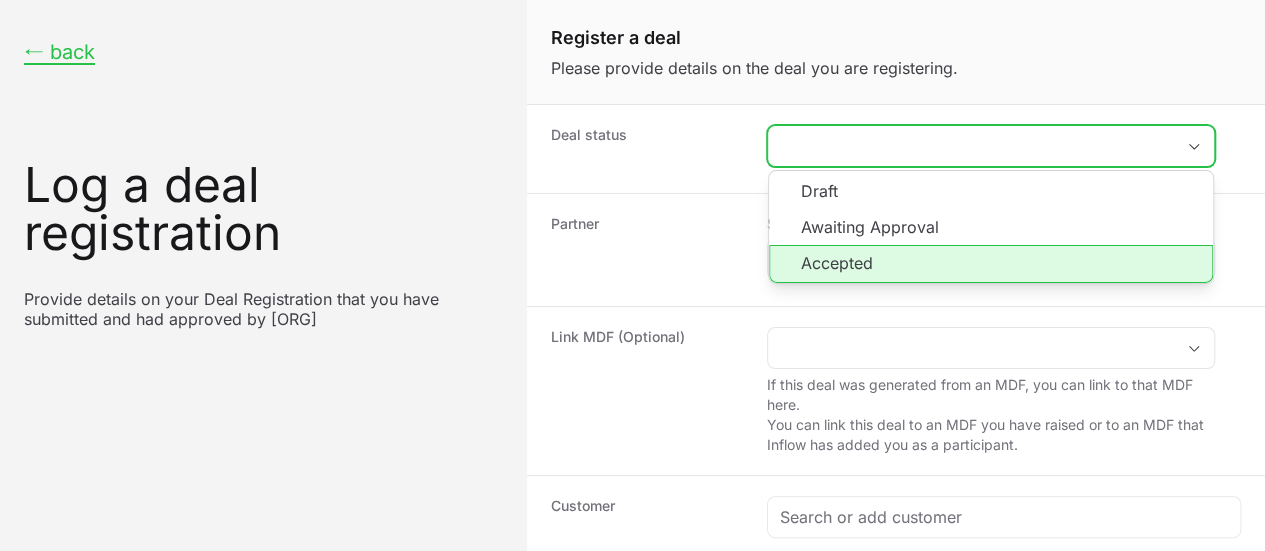 click on "Accepted" 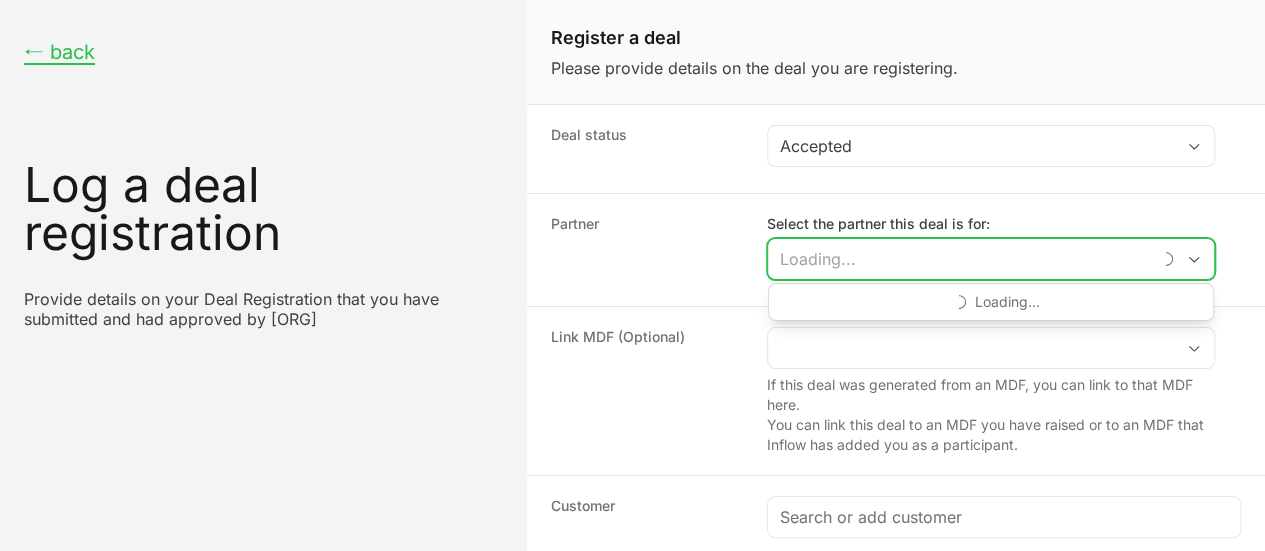 click on "Select the partner this deal is for:" 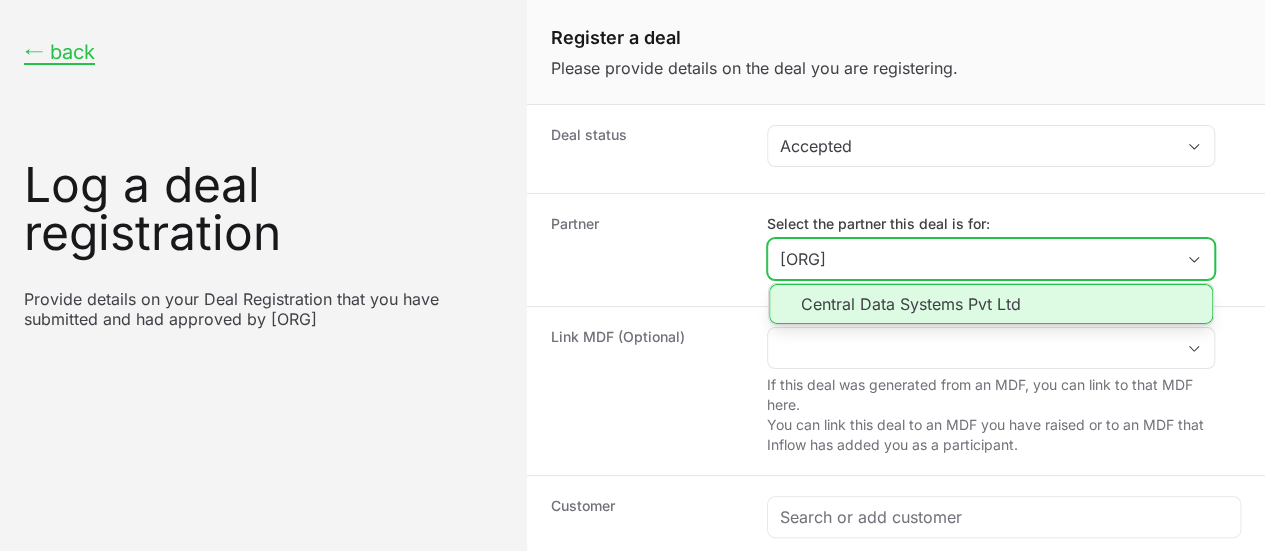 type on "[ORG]" 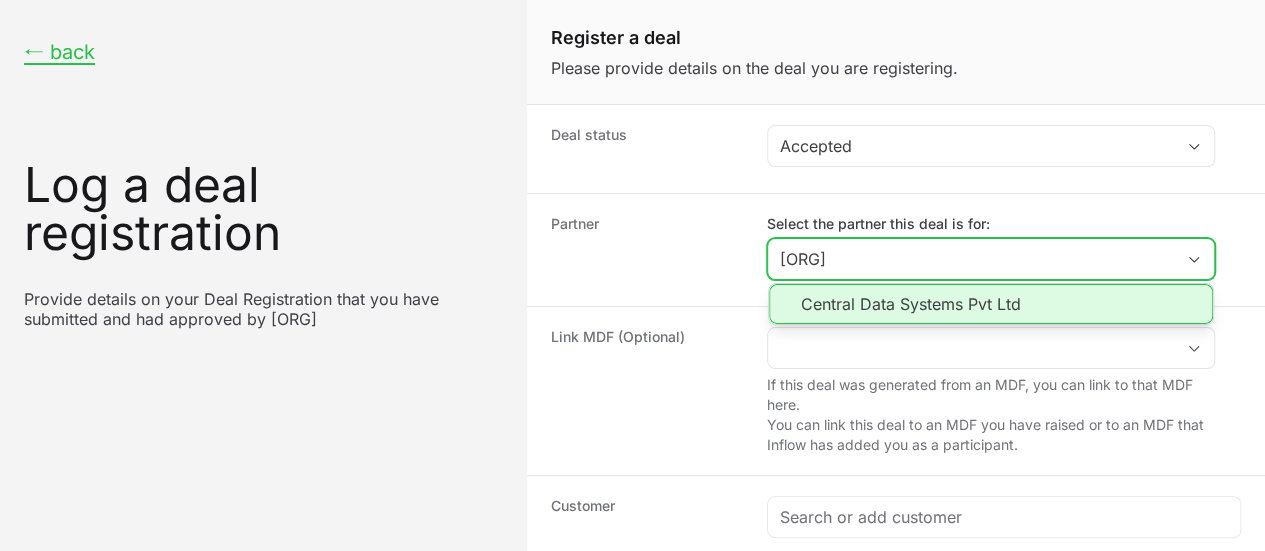click on "Central Data Systems Pvt Ltd" 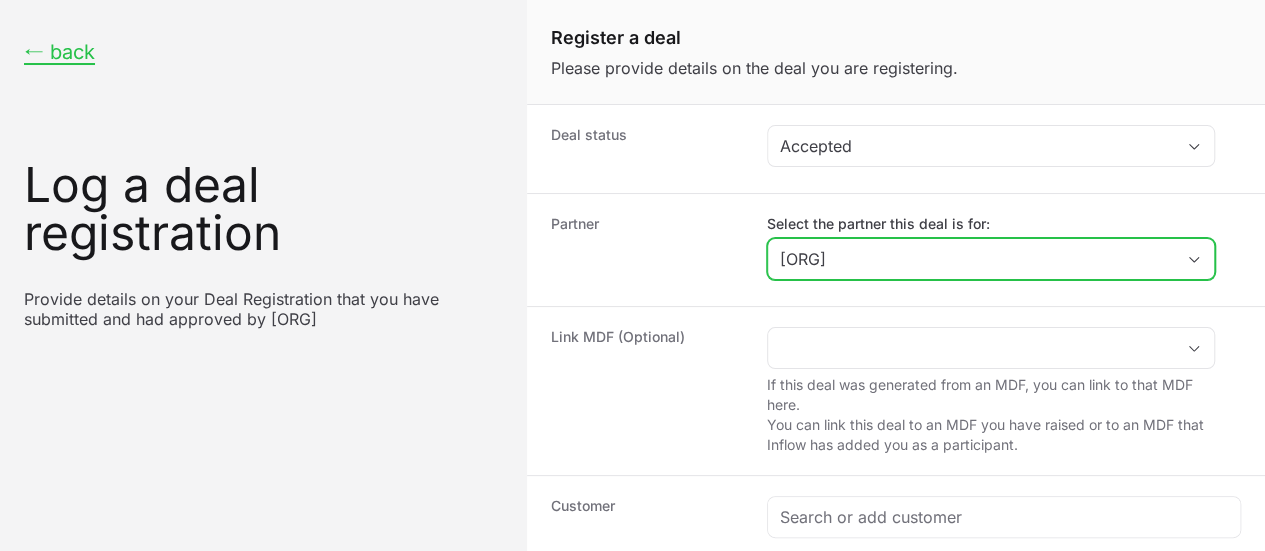 scroll, scrollTop: 205, scrollLeft: 0, axis: vertical 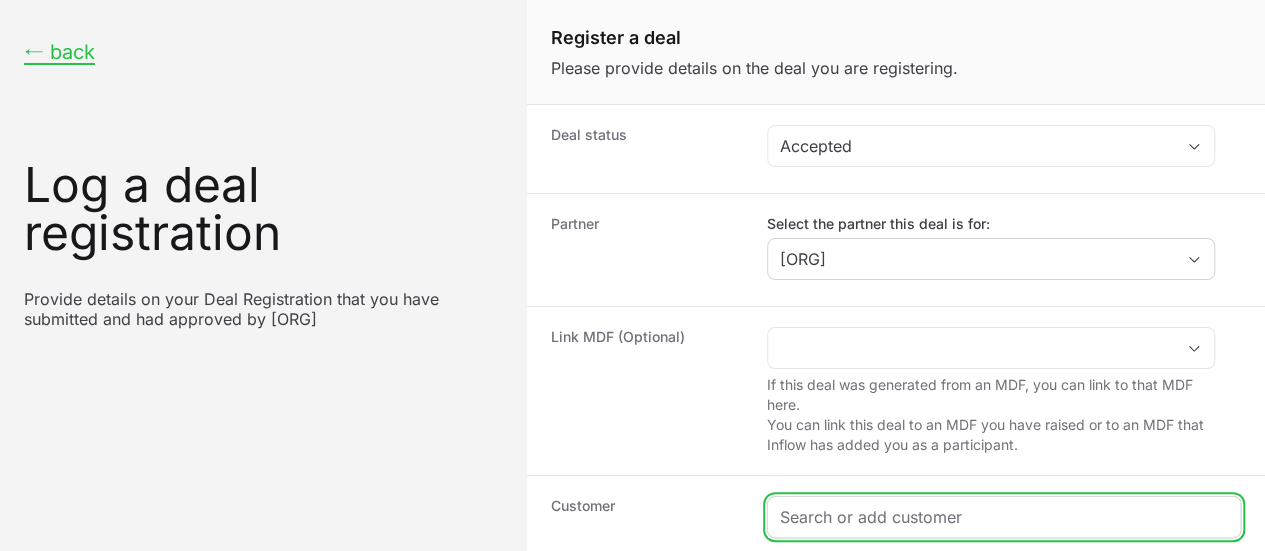 click 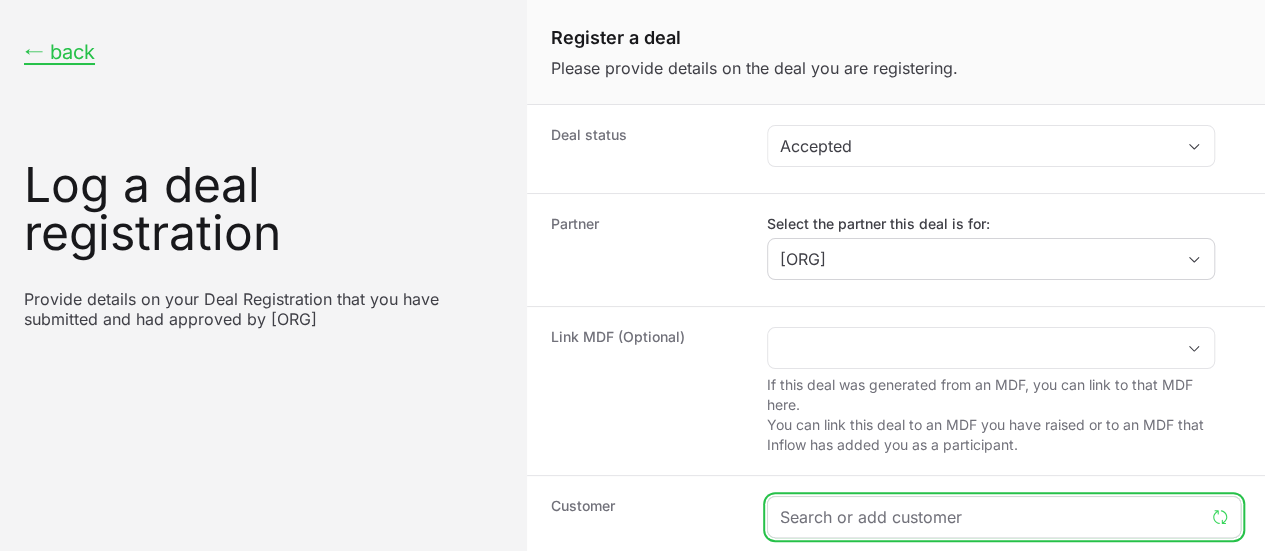 paste on "[ORG]" 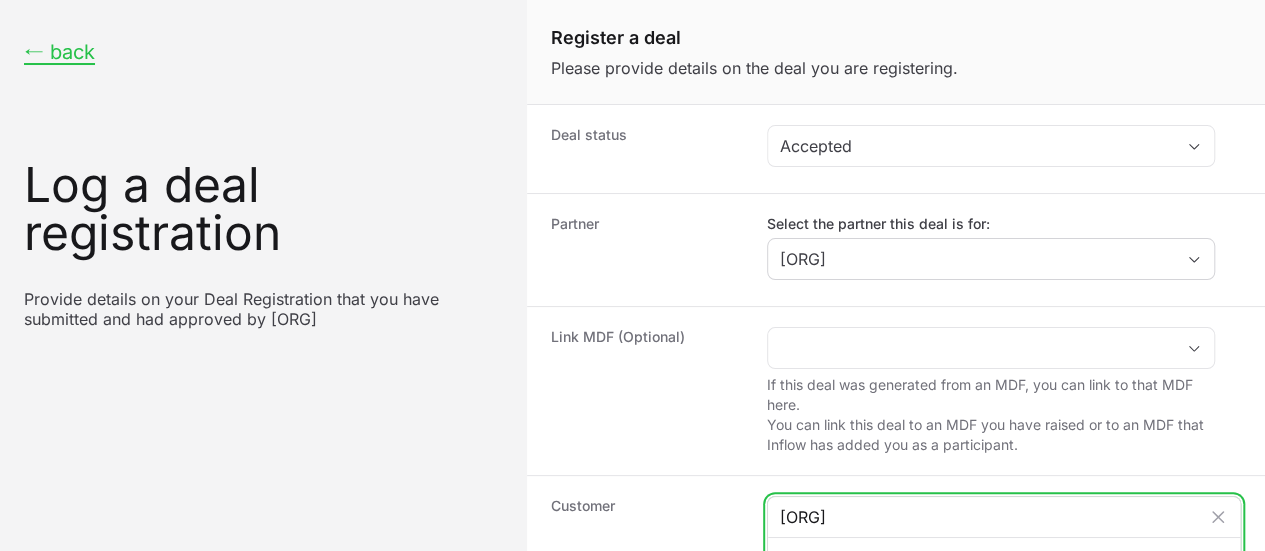 type on "[ORG]" 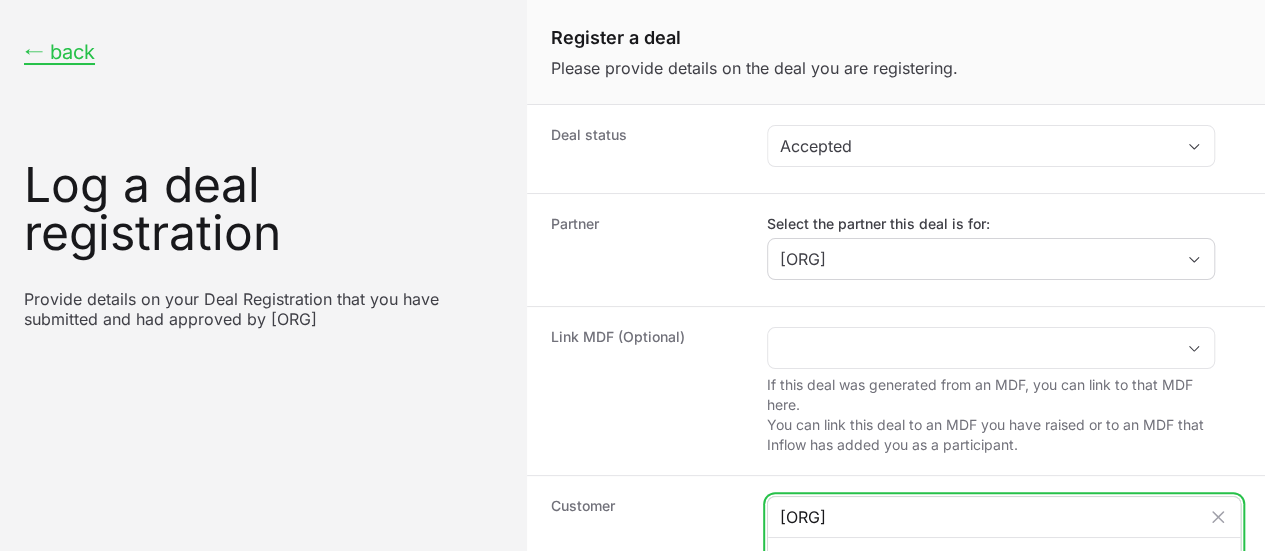 click on "Add "[ORG]" as new customer" 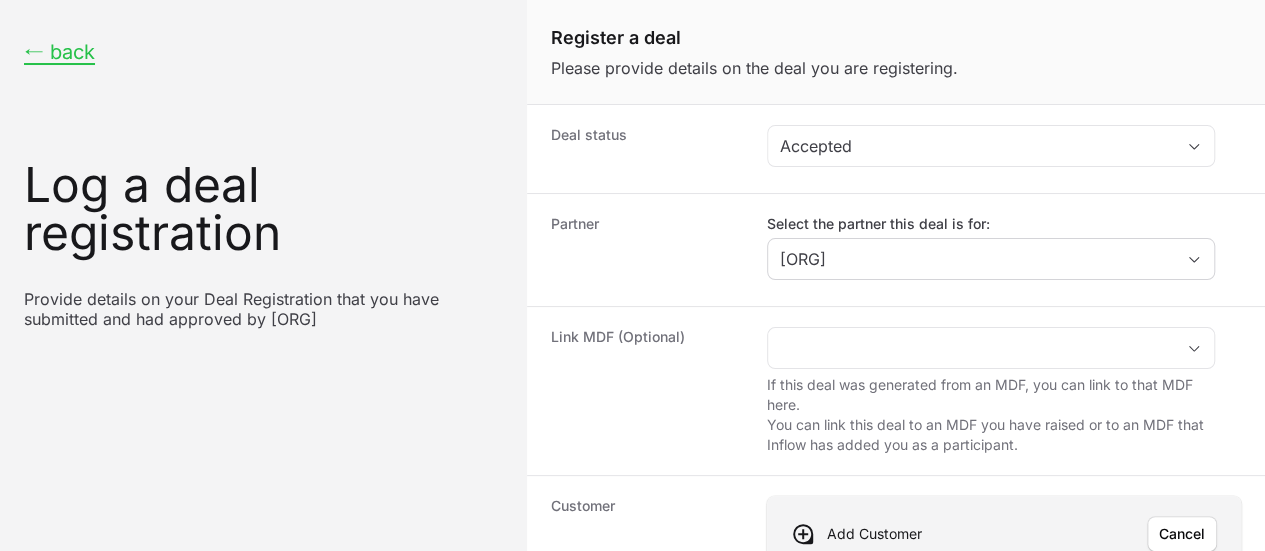 click on "Website/Email" 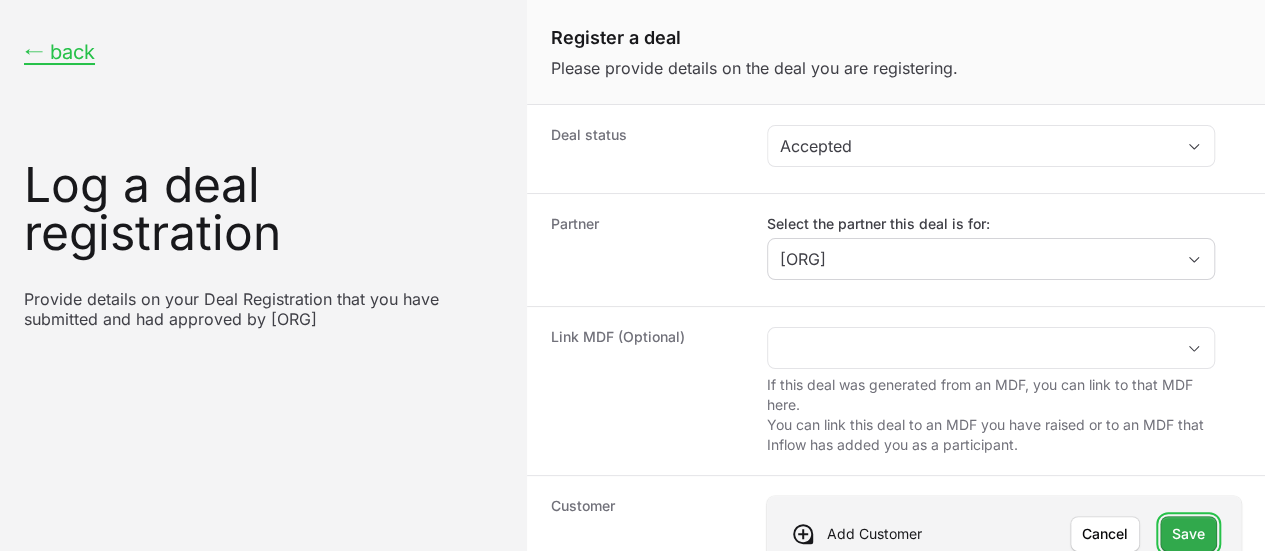 click on "Save" 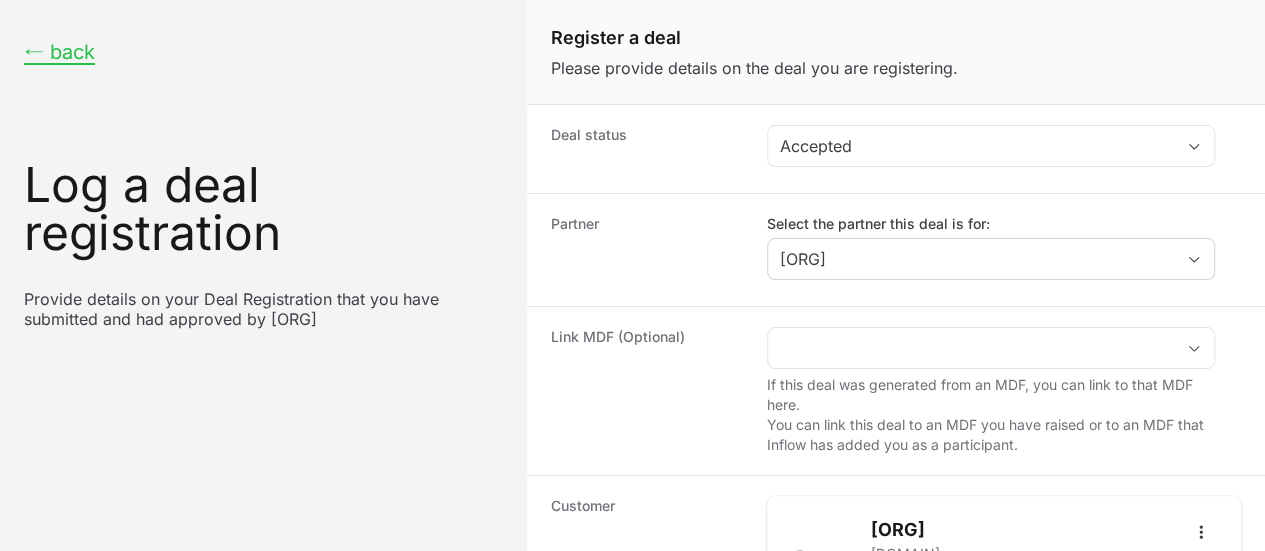 scroll, scrollTop: 398, scrollLeft: 0, axis: vertical 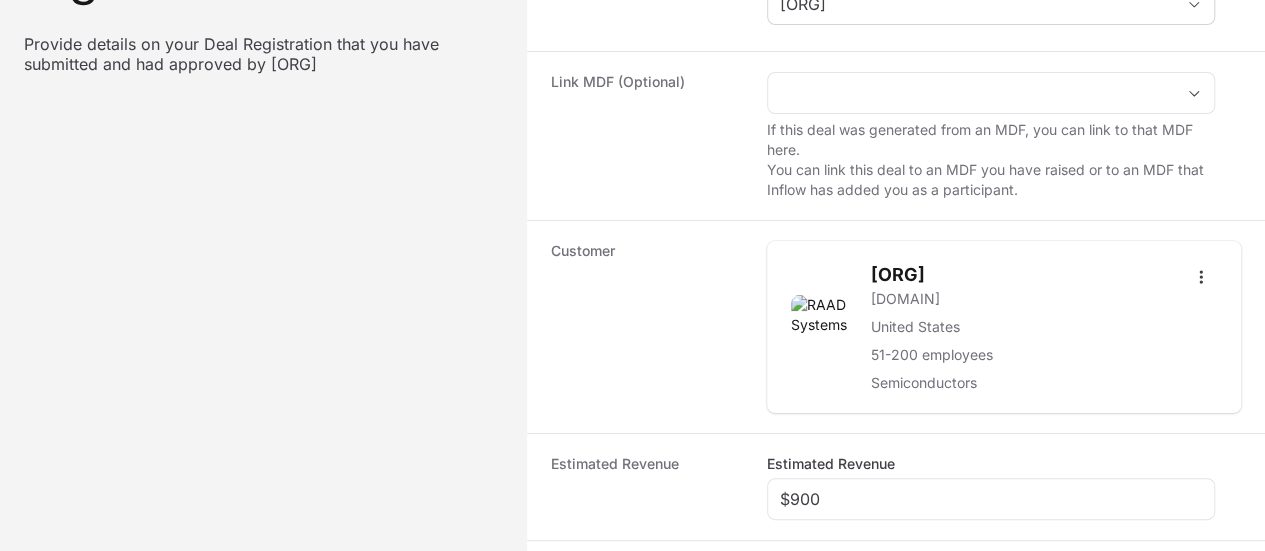 click on "Deal registration code" 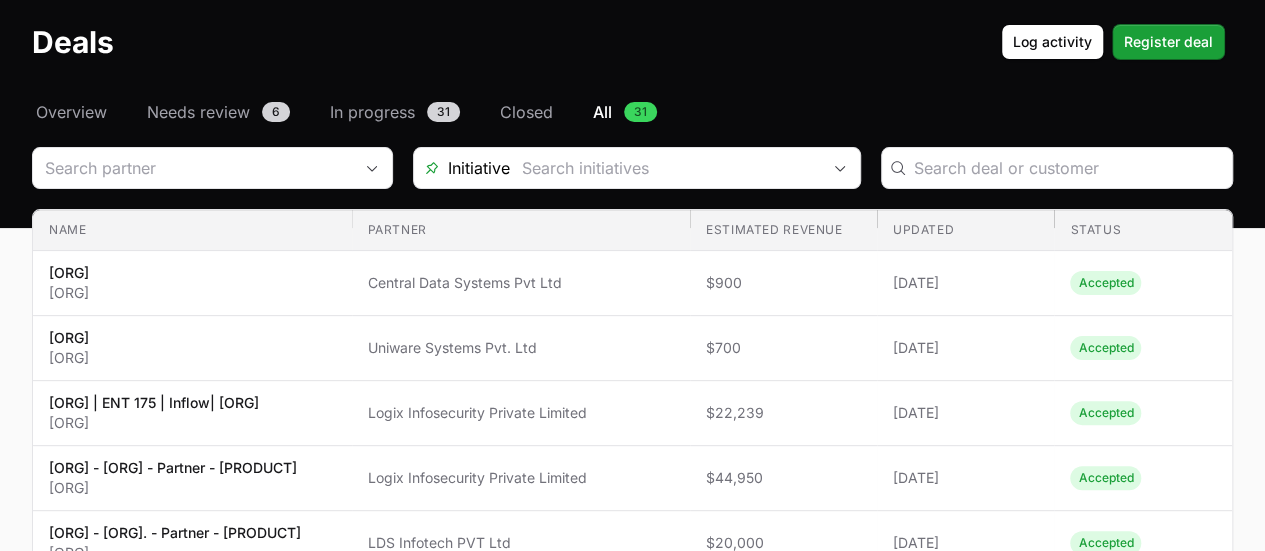 scroll, scrollTop: 0, scrollLeft: 0, axis: both 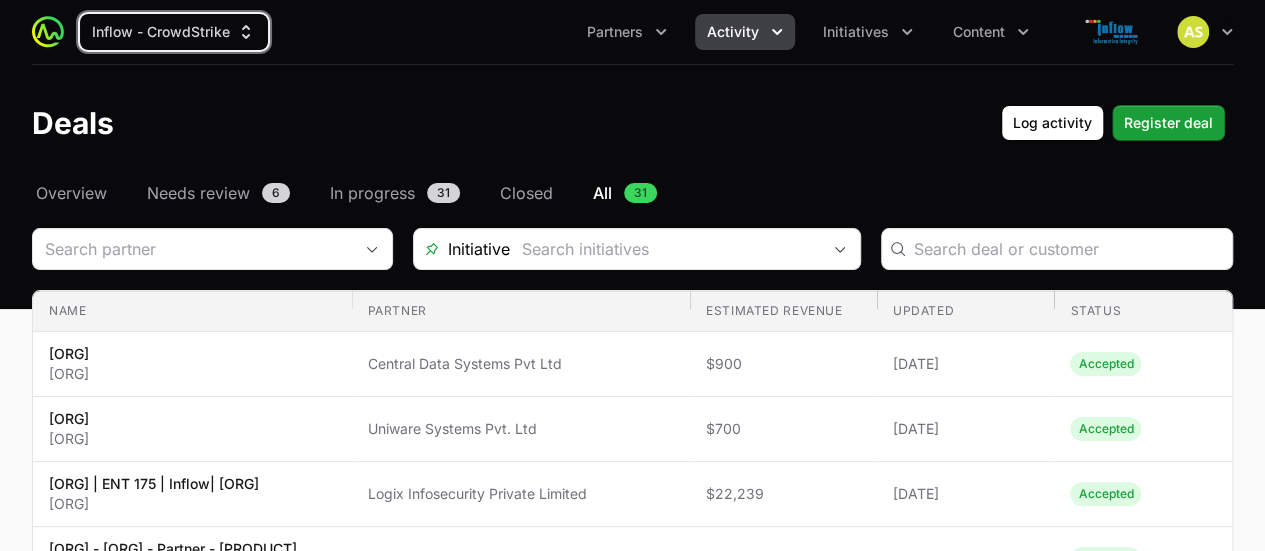 type 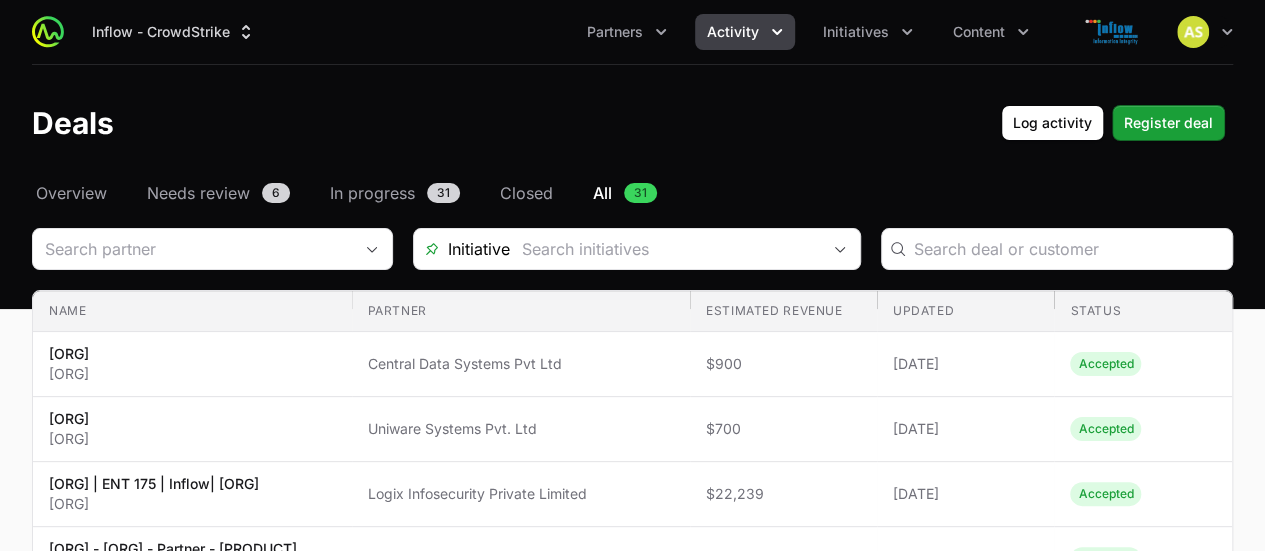 click on "Deals  Log activity Register deal" 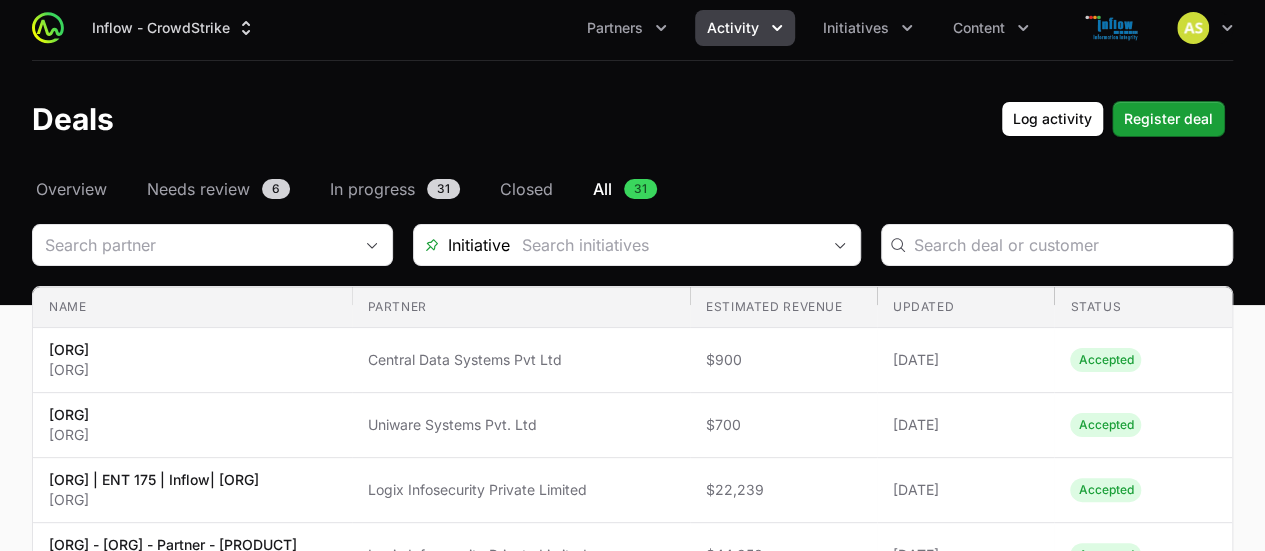 scroll, scrollTop: 0, scrollLeft: 0, axis: both 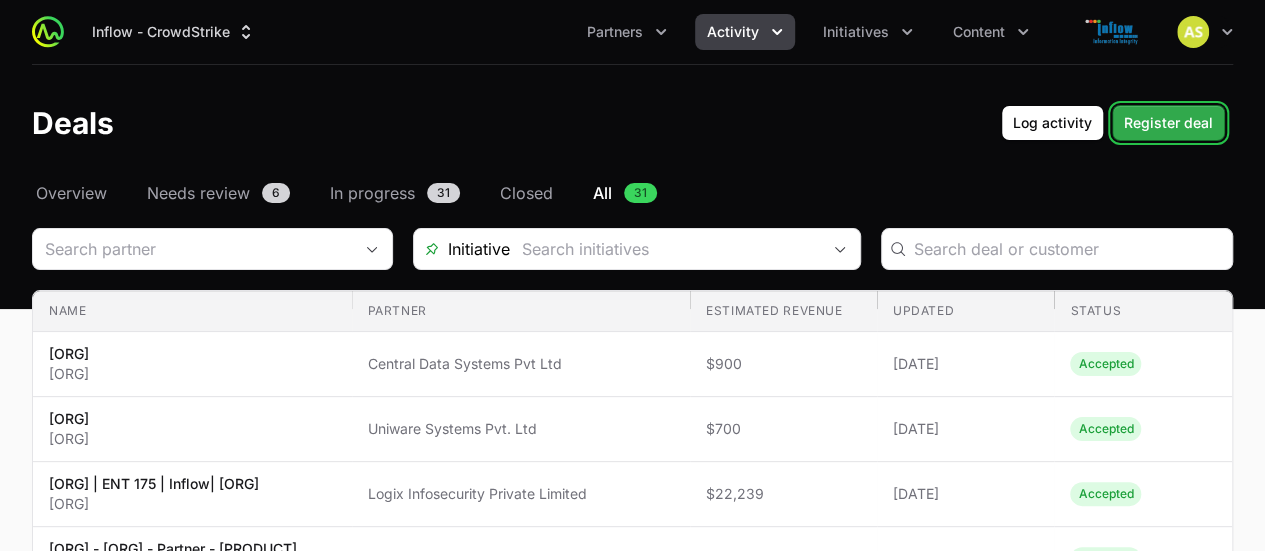 click on "Register deal" 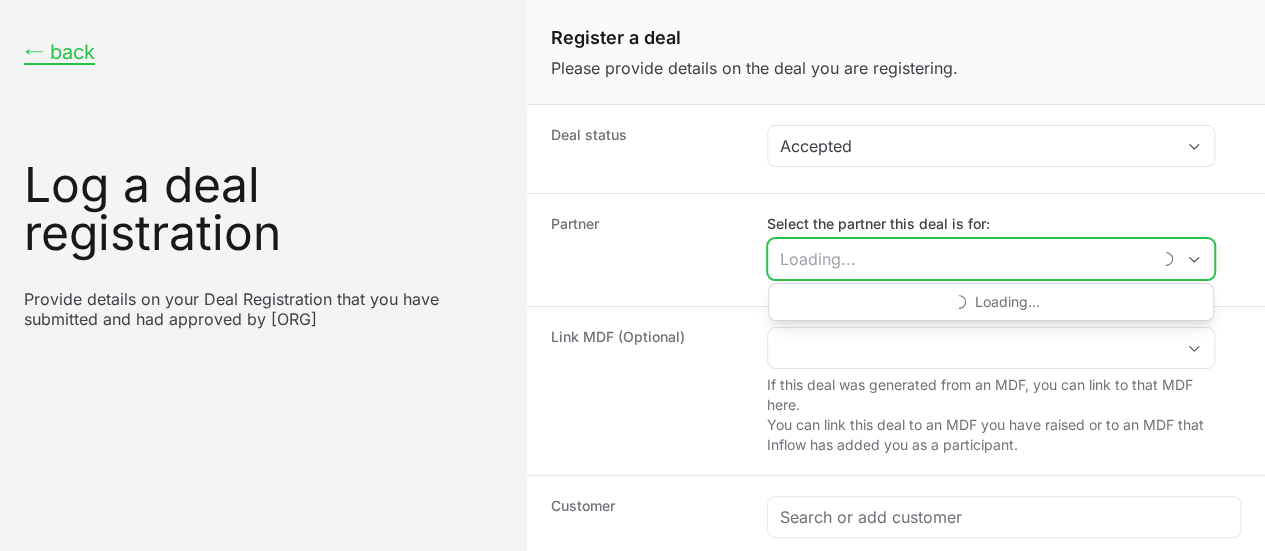 click on "Select the partner this deal is for:" 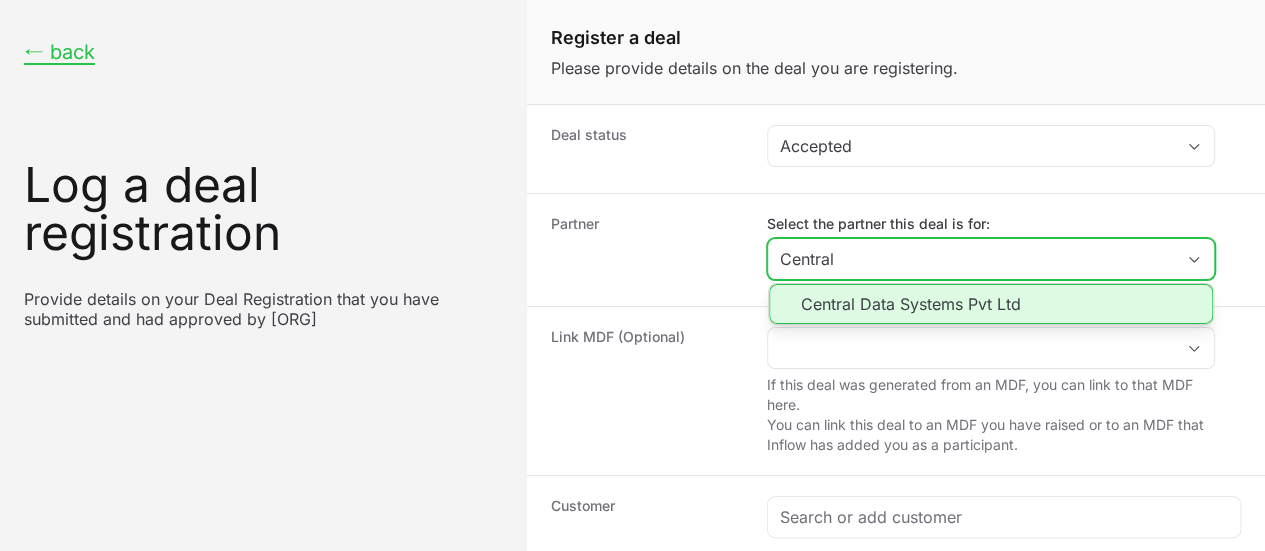type on "Central" 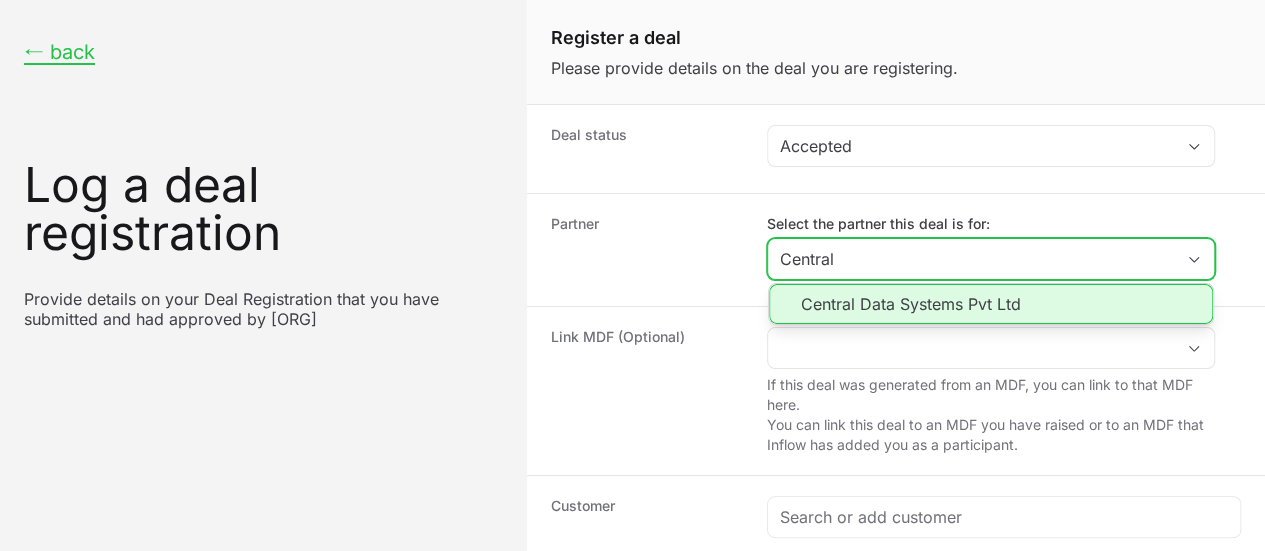 click on "Central Data Systems Pvt Ltd" 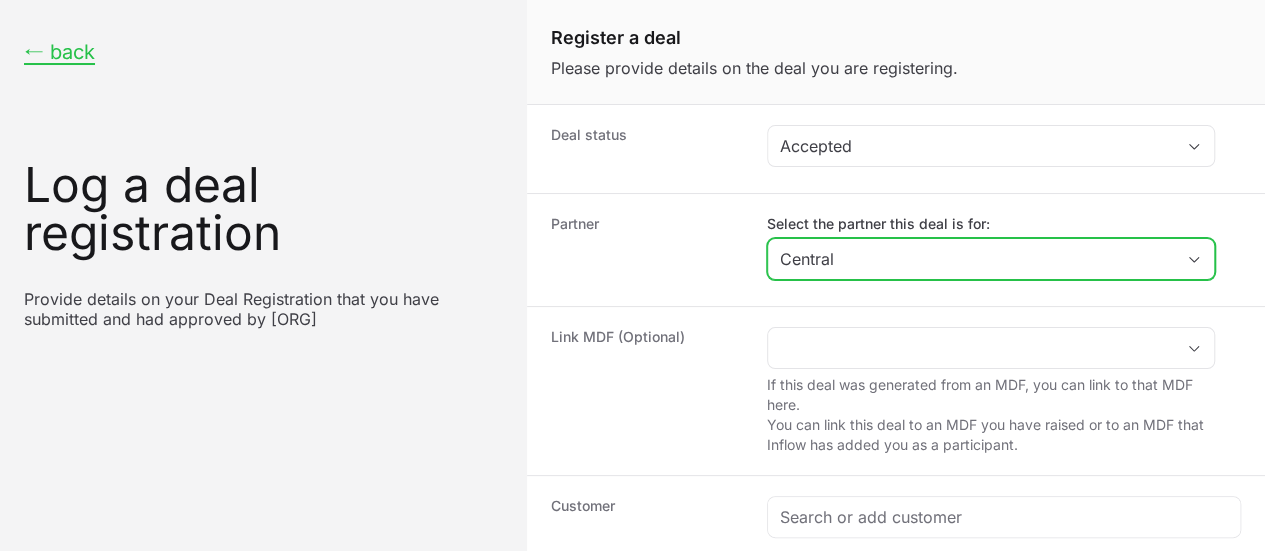 scroll, scrollTop: 137, scrollLeft: 0, axis: vertical 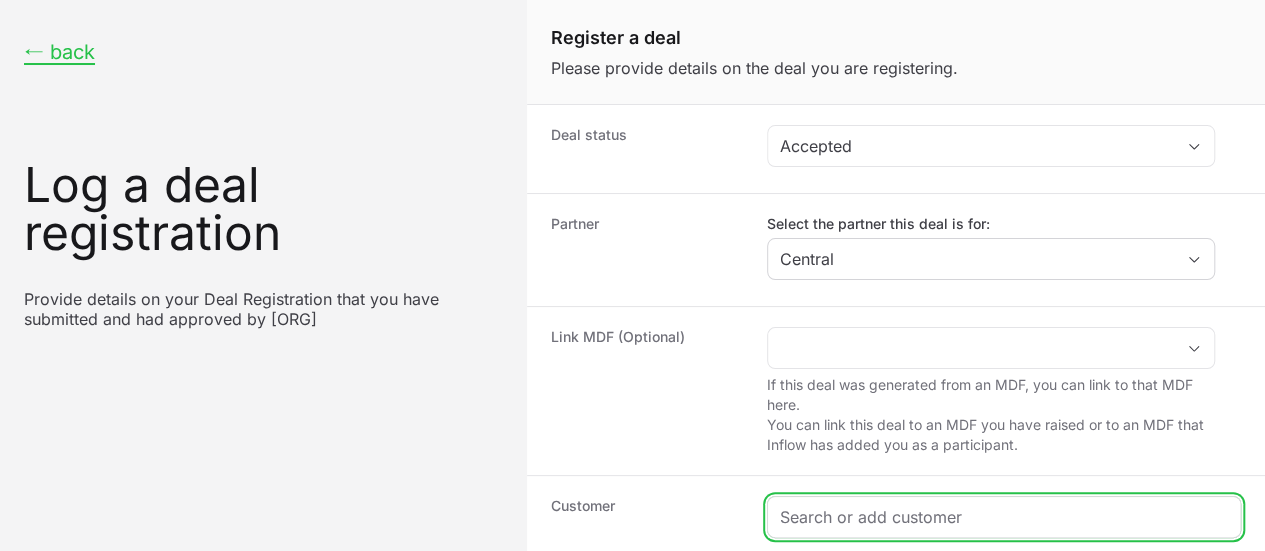 click 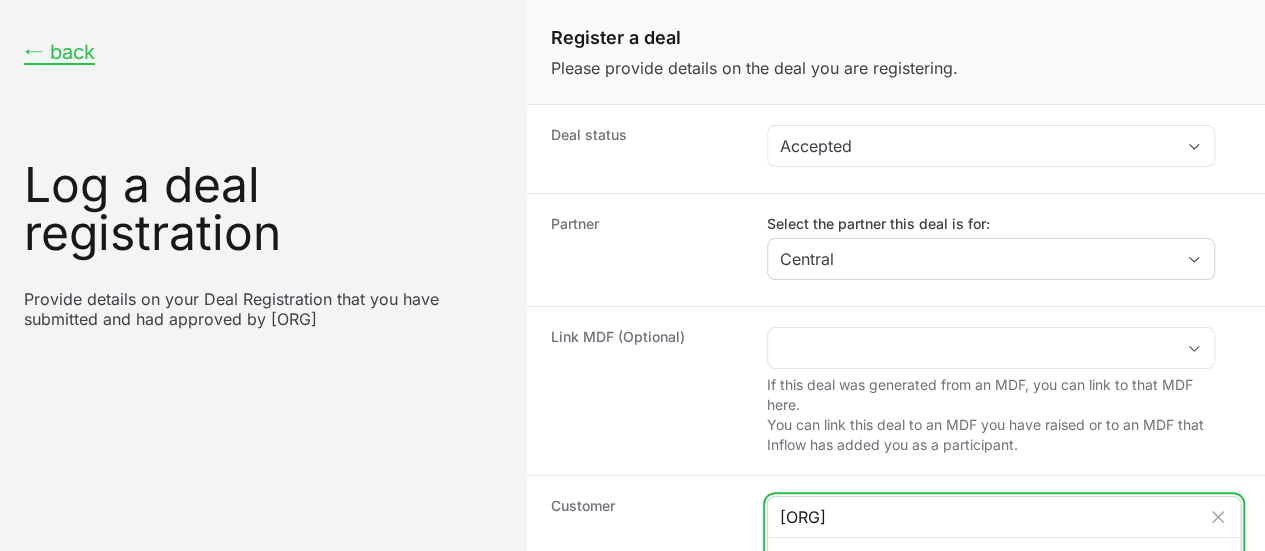 type on "[ORG]" 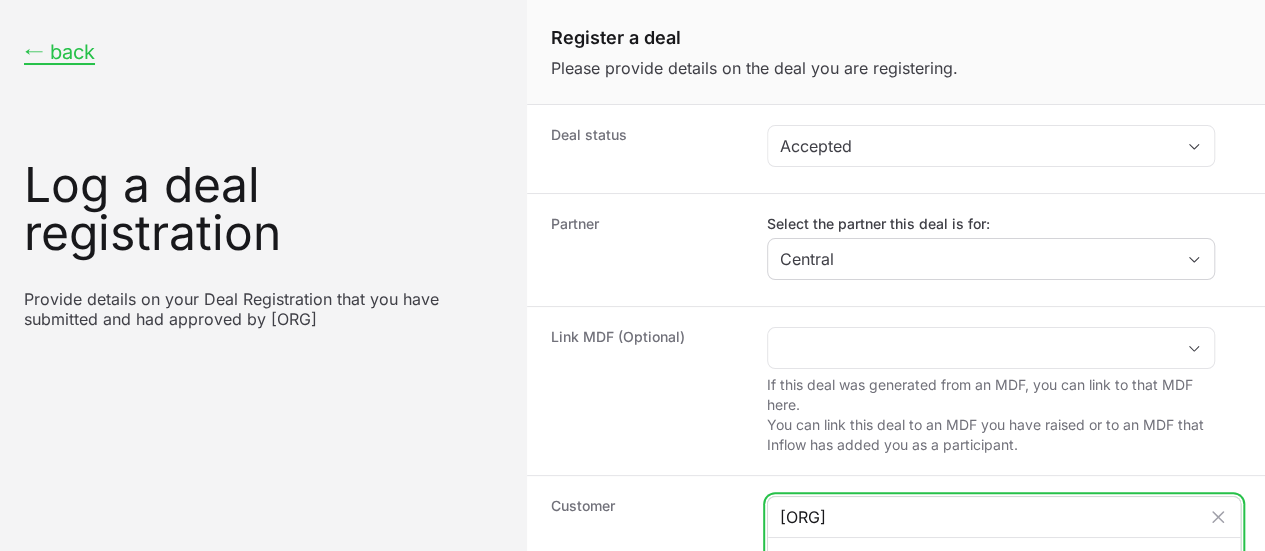 click on "Add "[ORG]" as new customer" 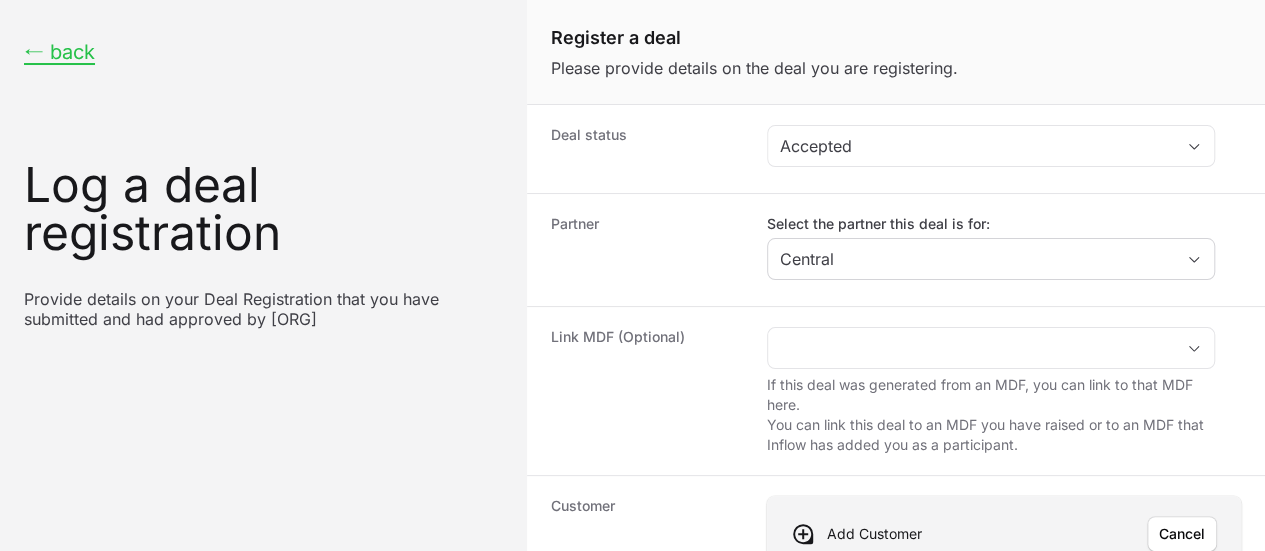 click 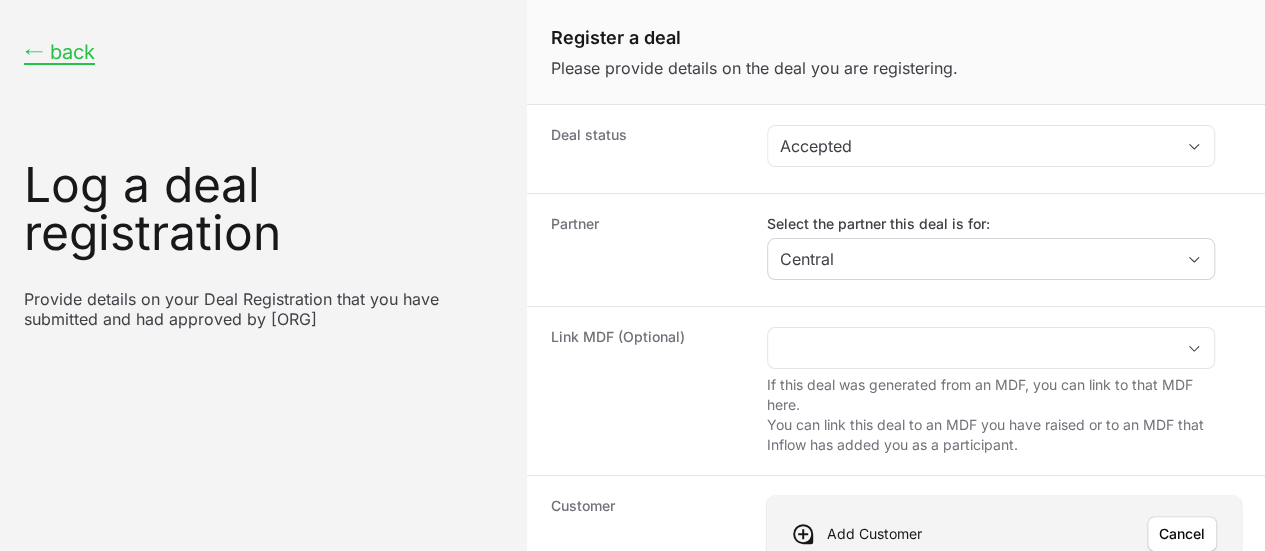 scroll, scrollTop: 301, scrollLeft: 0, axis: vertical 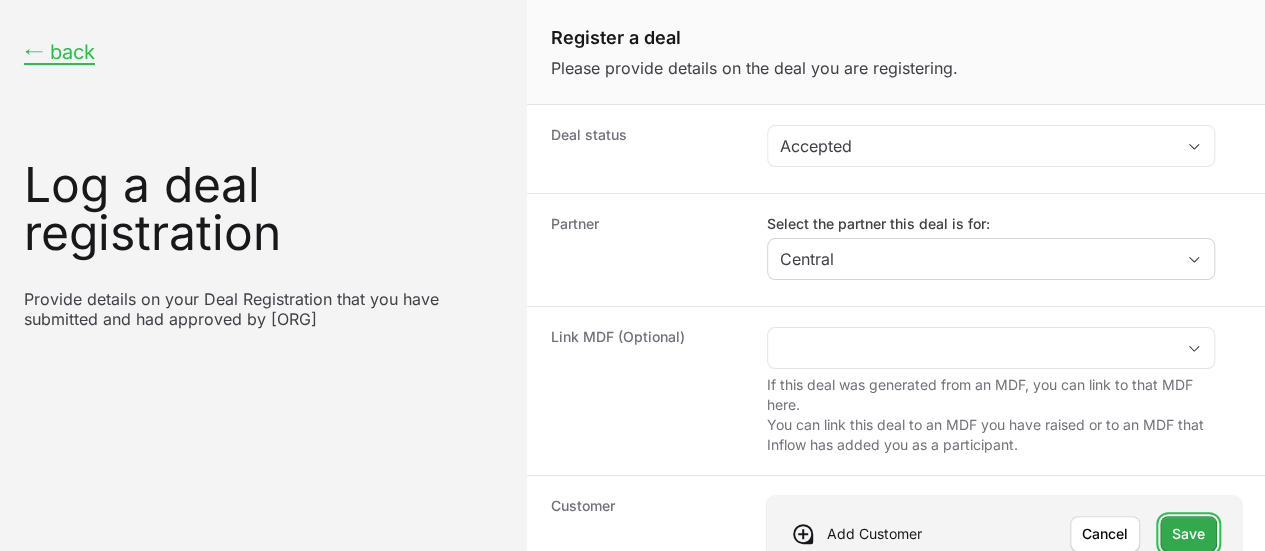 click on "Save" 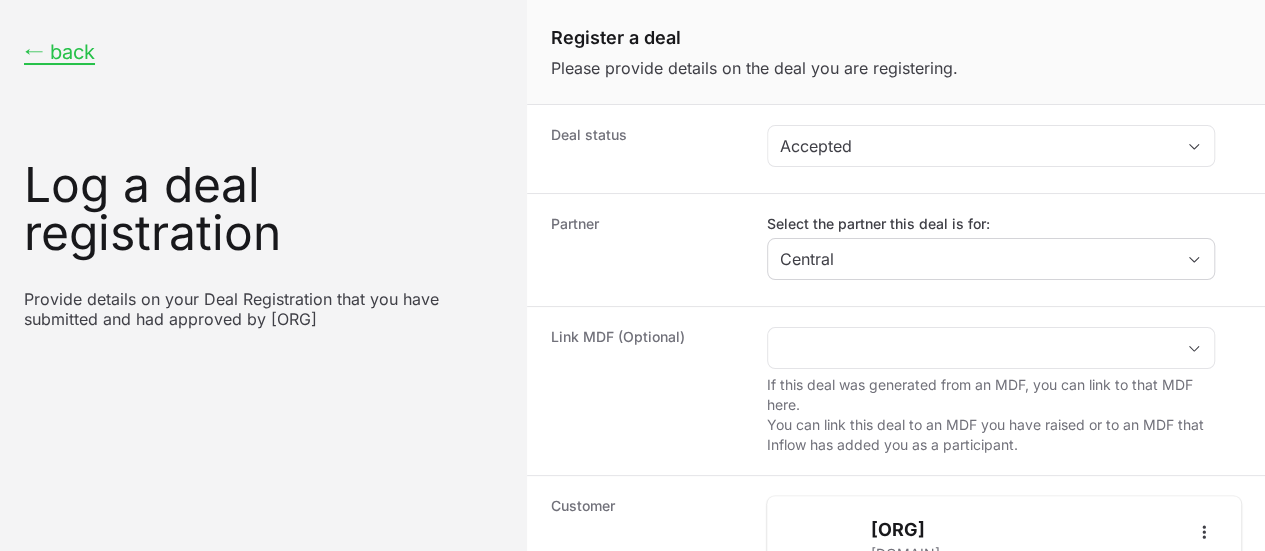 scroll, scrollTop: 390, scrollLeft: 0, axis: vertical 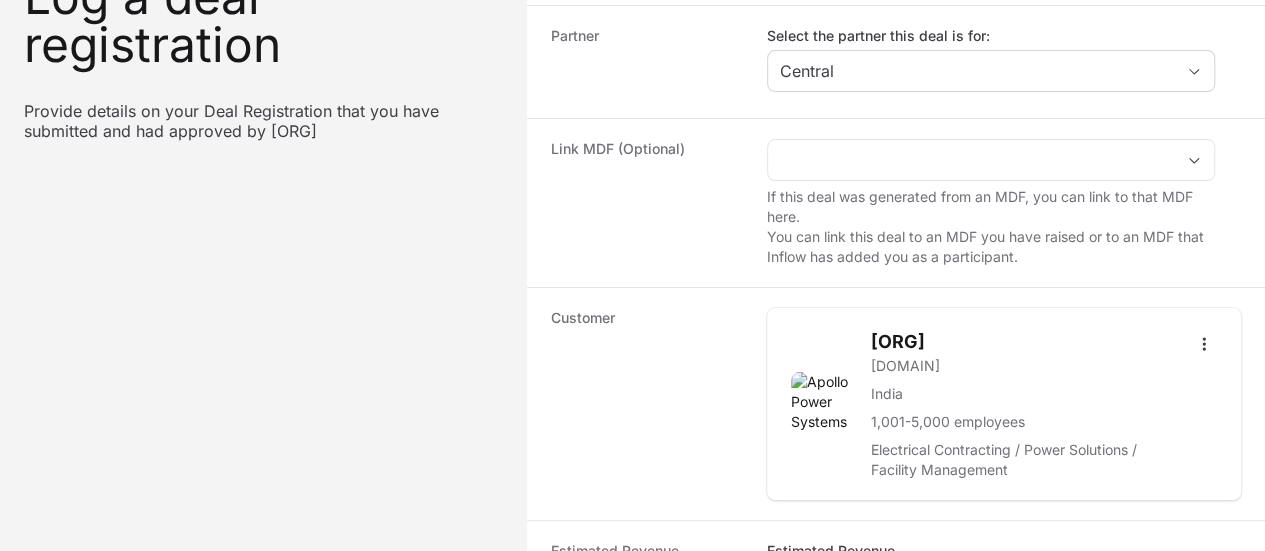 click on "Deal registration code" 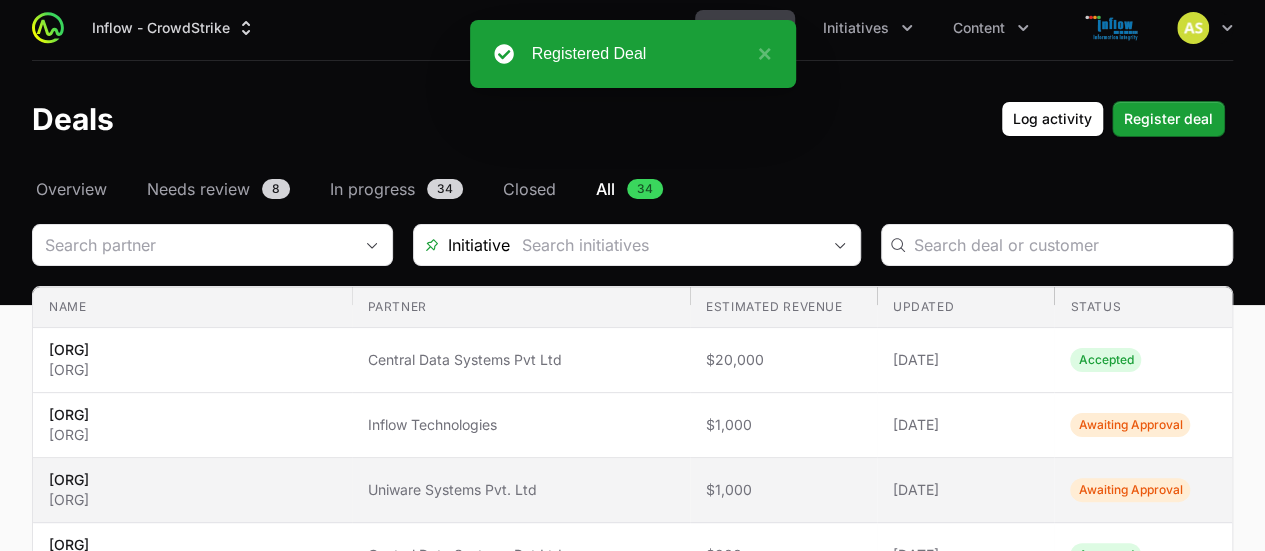scroll, scrollTop: 0, scrollLeft: 0, axis: both 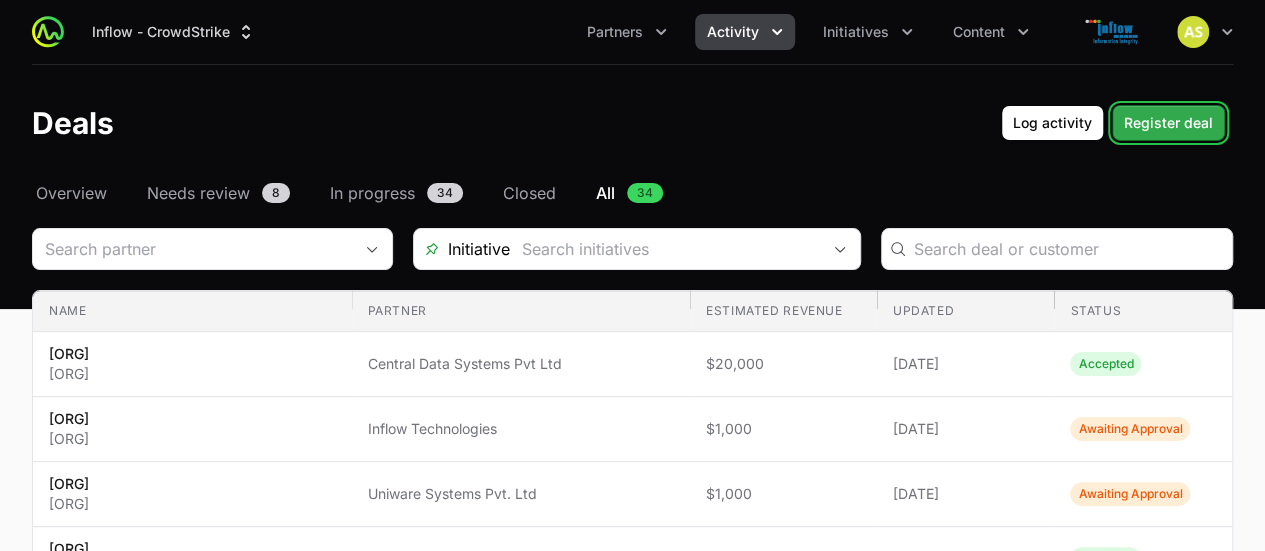 click on "Register deal" 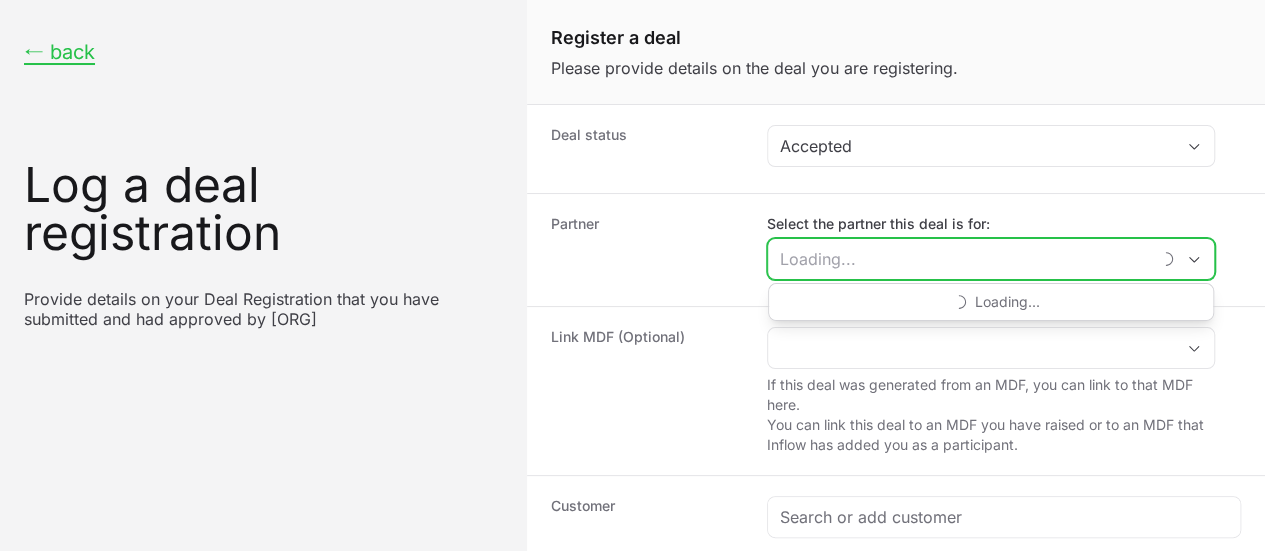 click on "Select the partner this deal is for:" 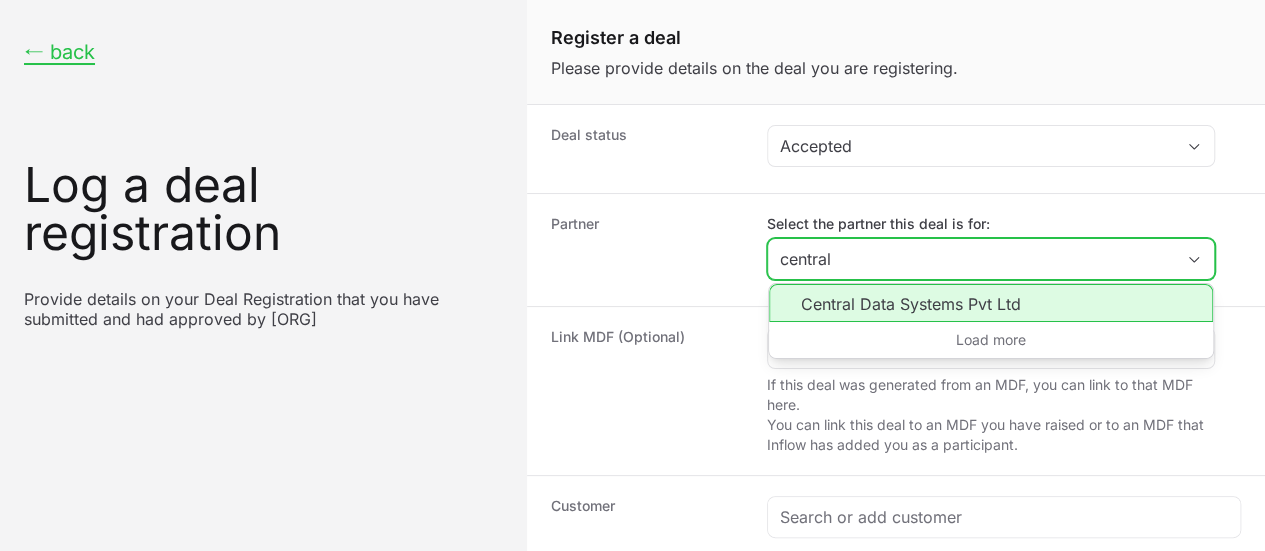 type on "central" 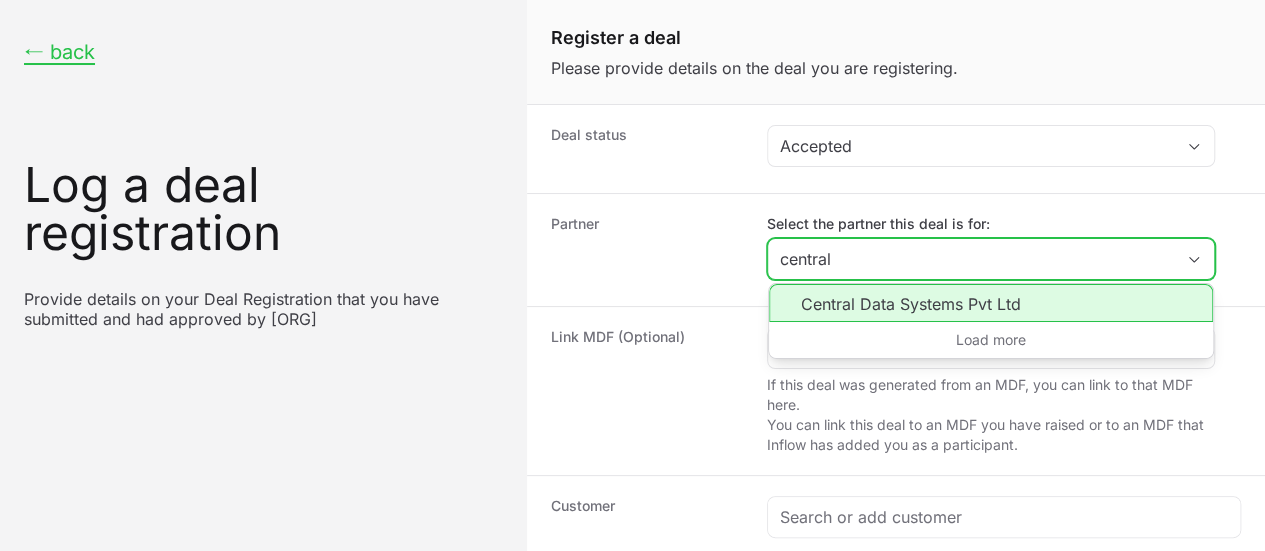 click on "Central Data Systems Pvt Ltd" 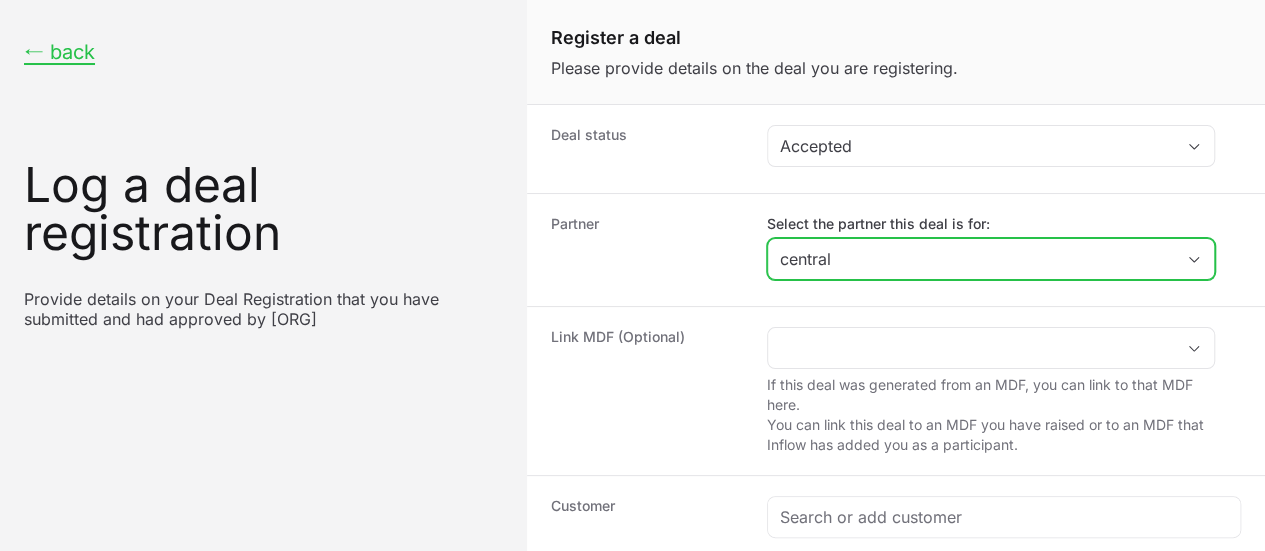 scroll, scrollTop: 213, scrollLeft: 0, axis: vertical 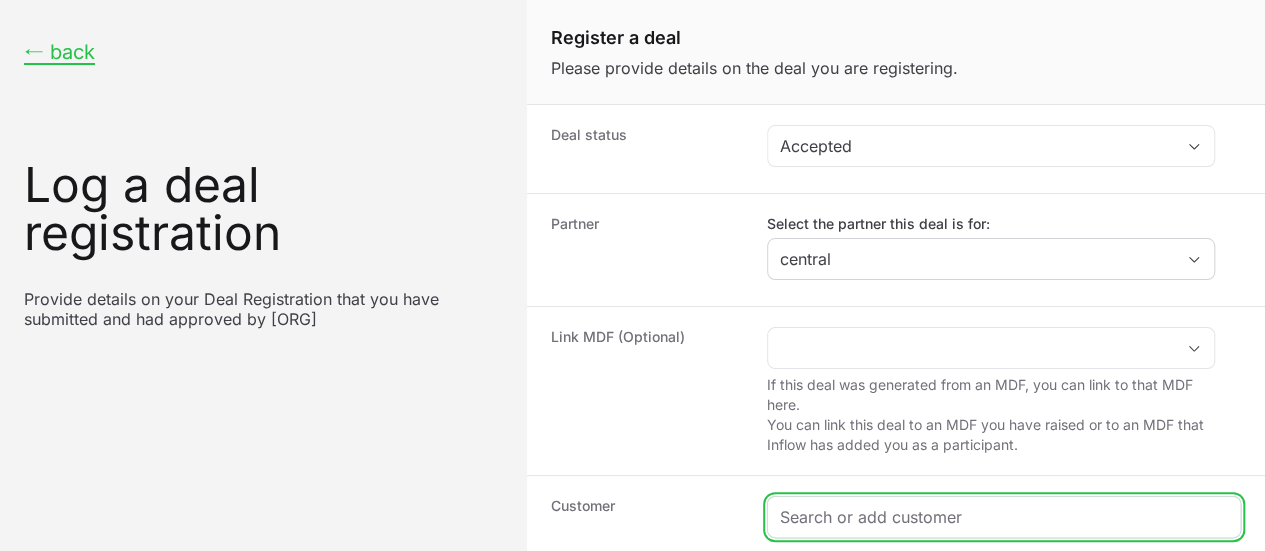 click 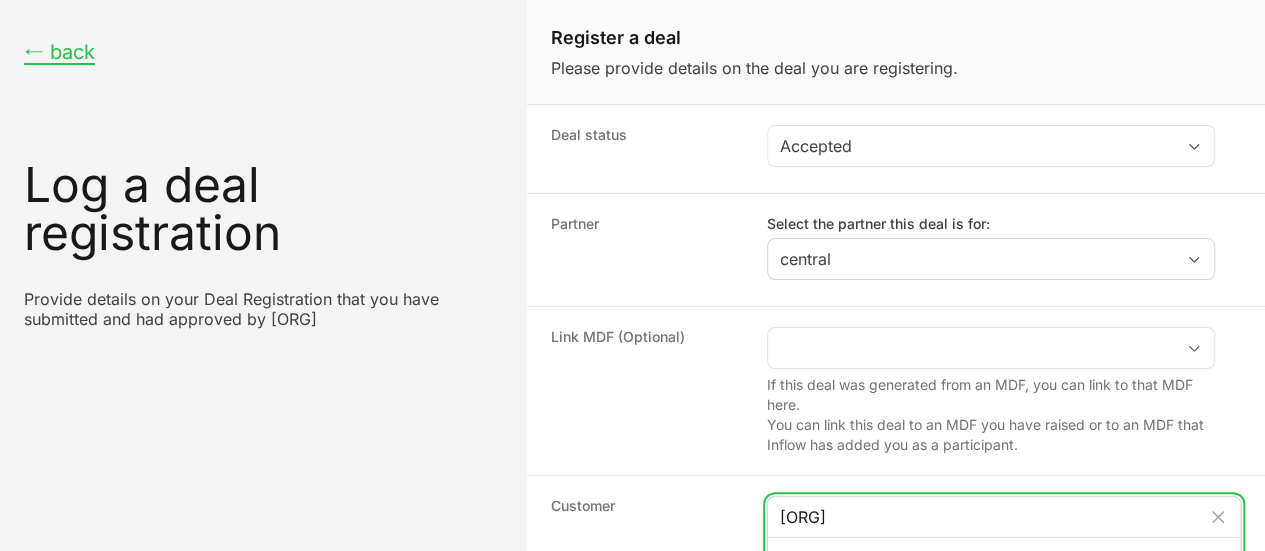 type on "[ORG]" 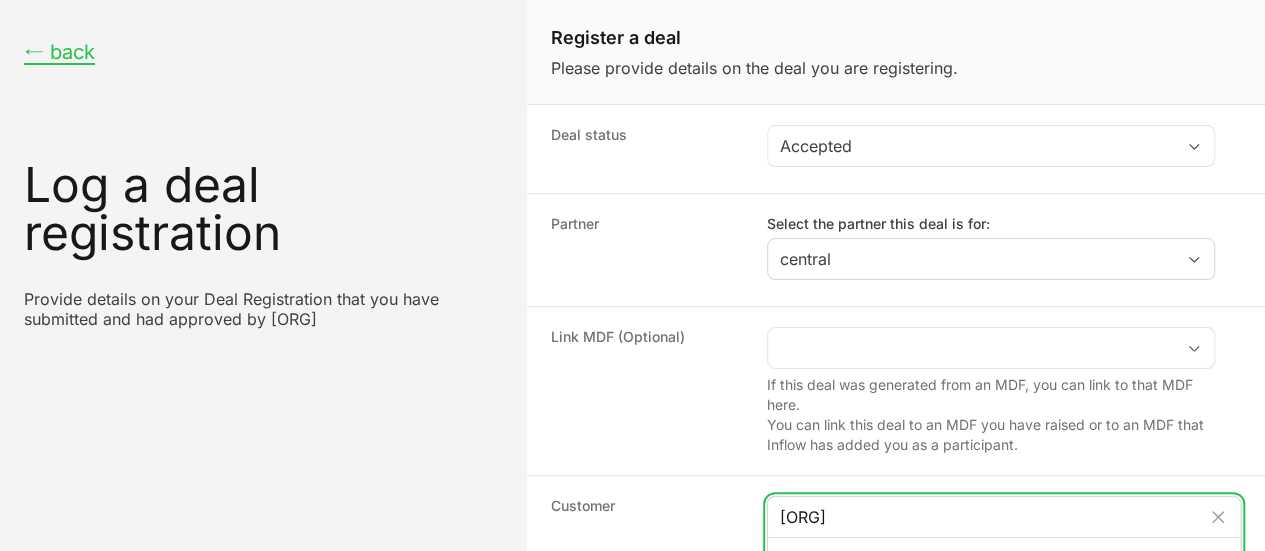 click on "Add "[ORG]" as new customer" 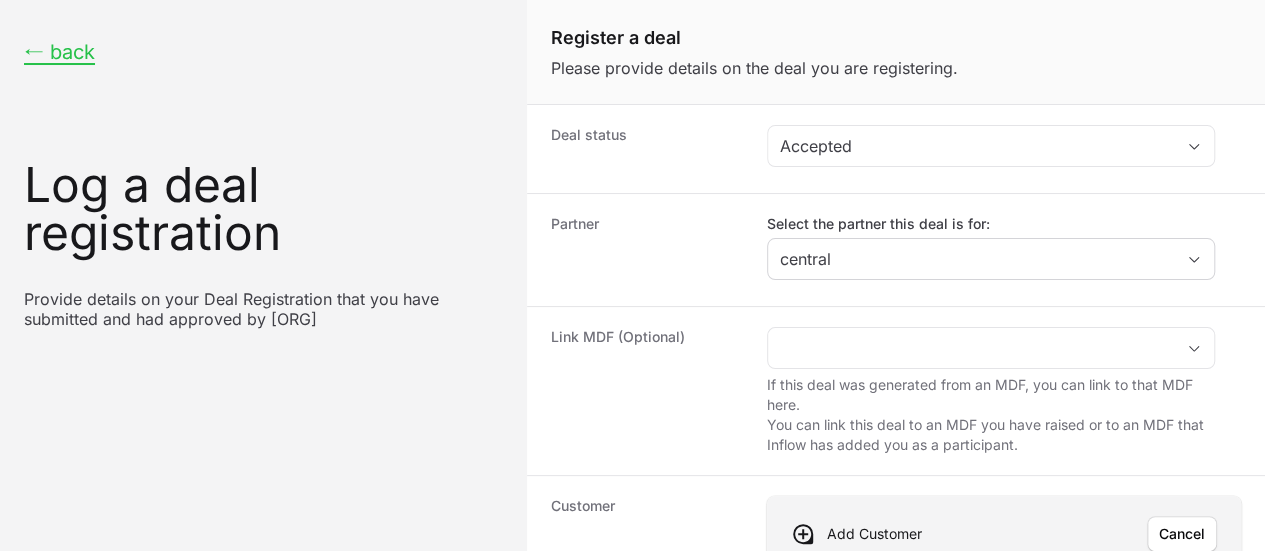 click on "Website/Email" 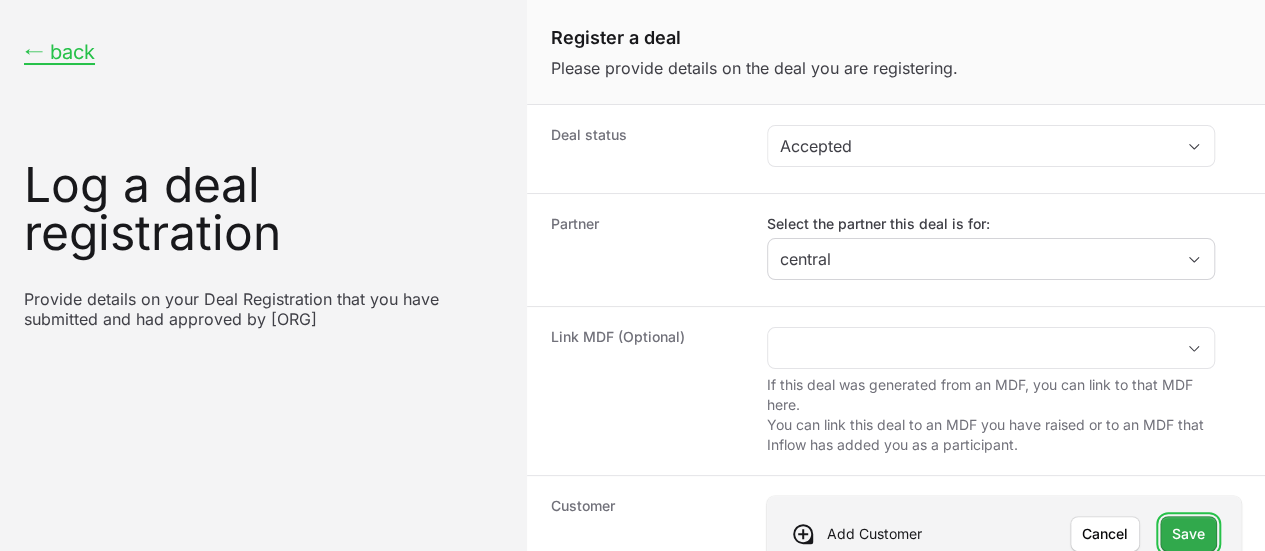 click on "Save" 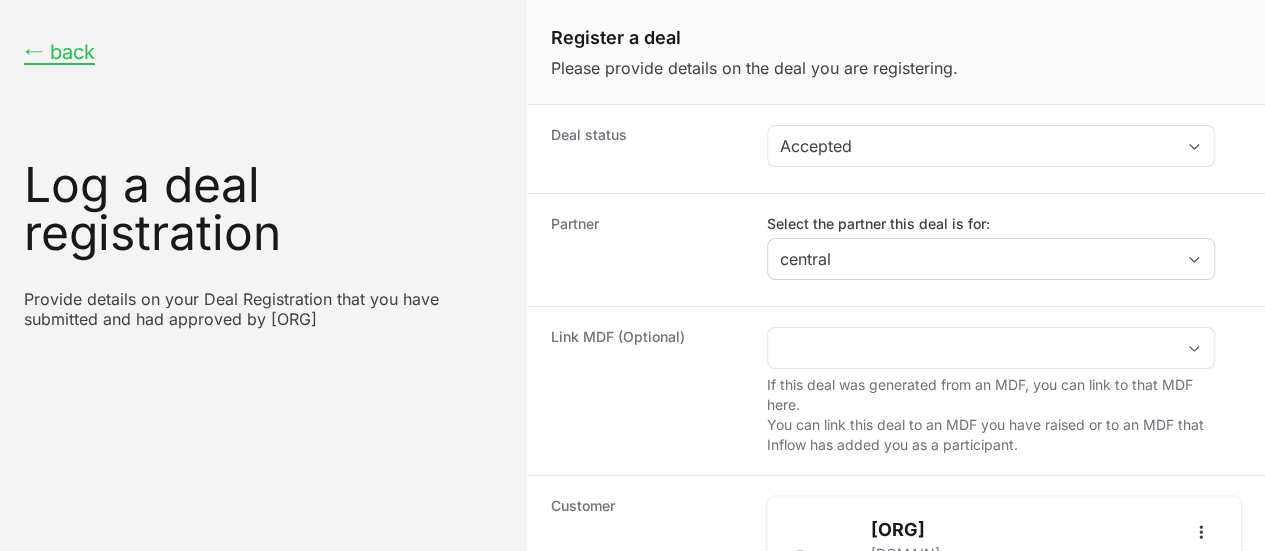 scroll, scrollTop: 391, scrollLeft: 0, axis: vertical 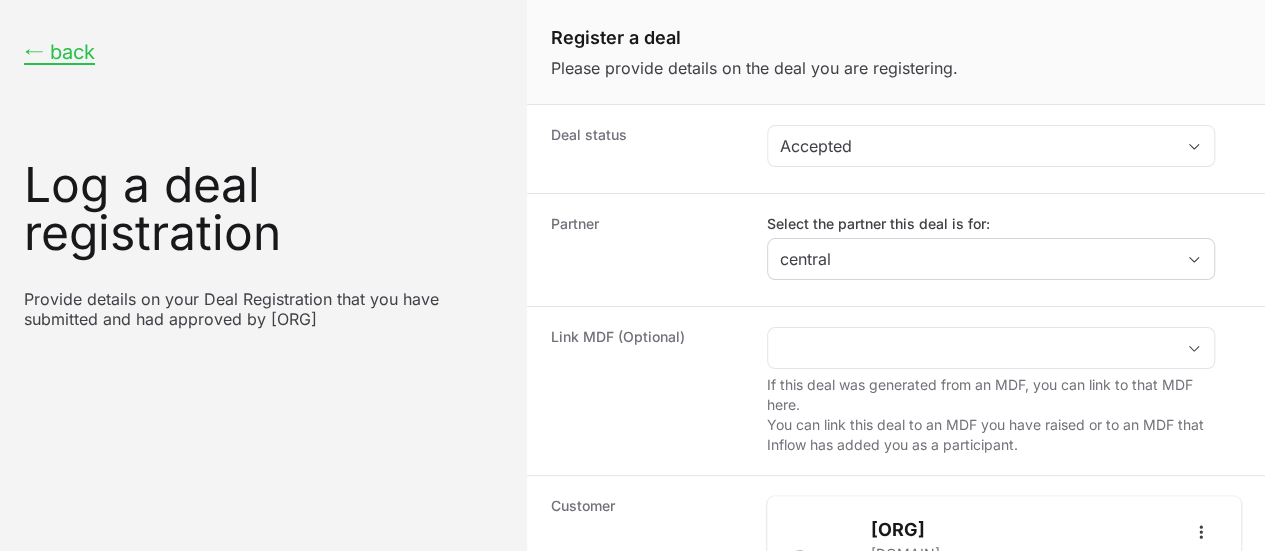 click on "Estimated Revenue" 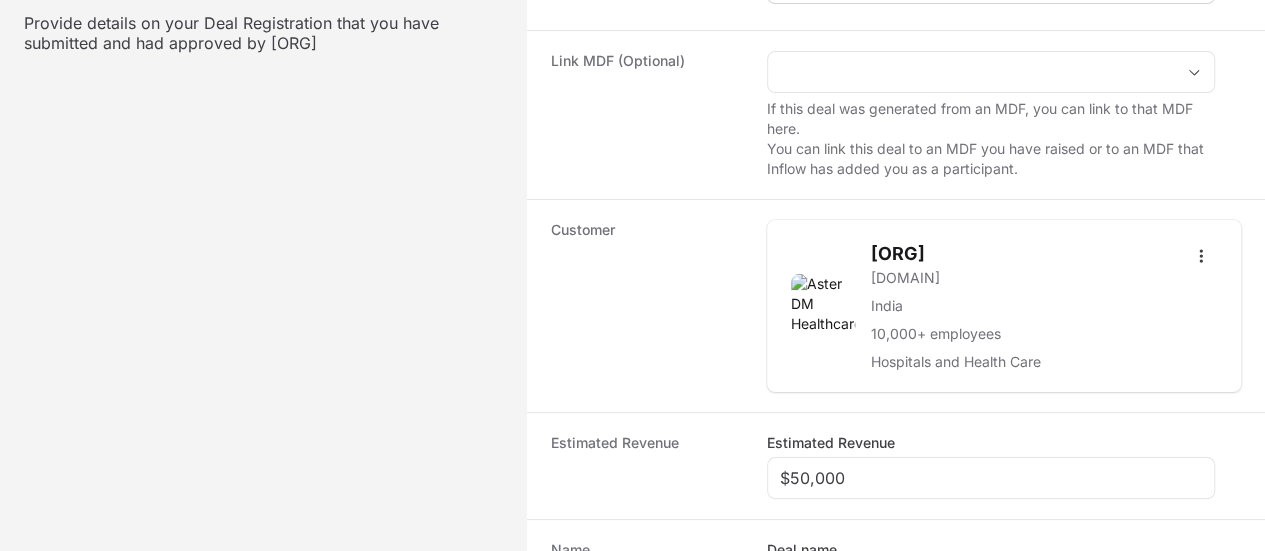 scroll, scrollTop: 275, scrollLeft: 0, axis: vertical 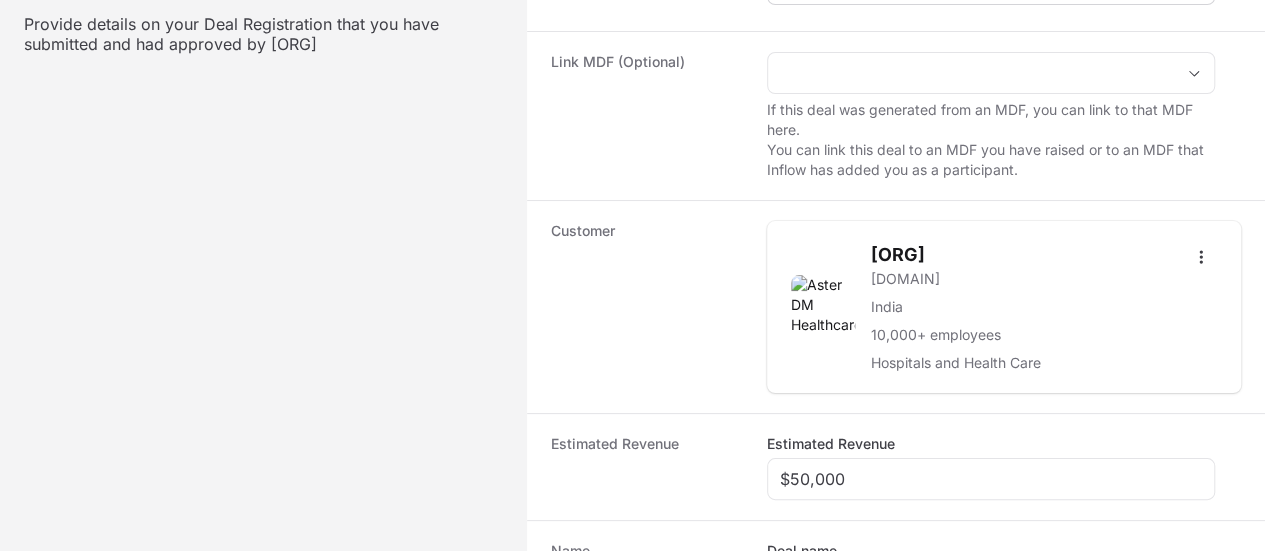 click 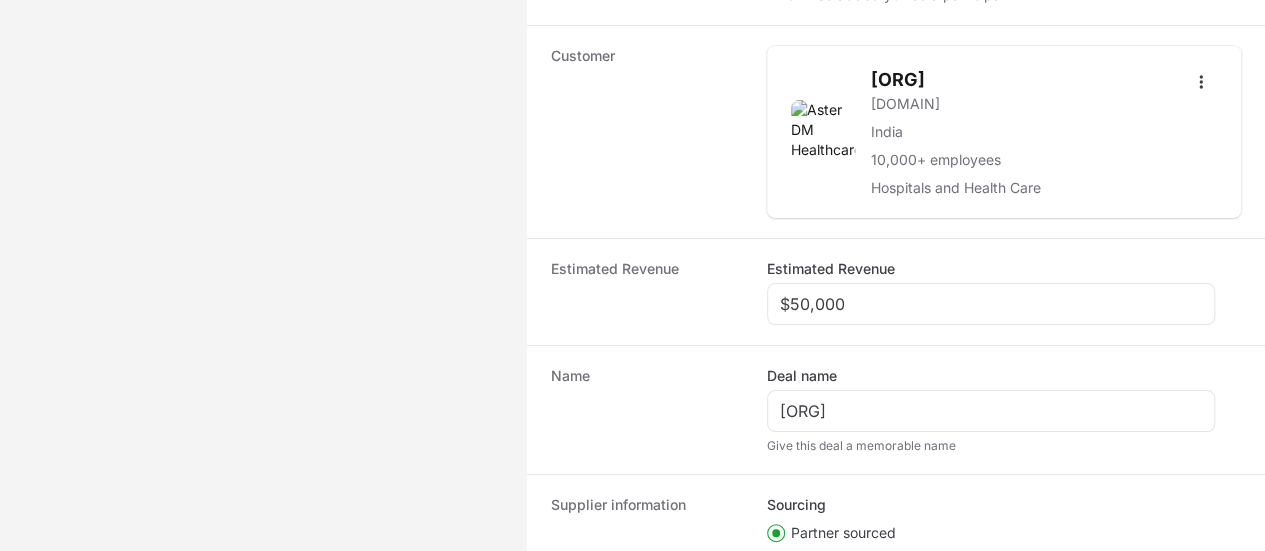 click on "Deal registration code" 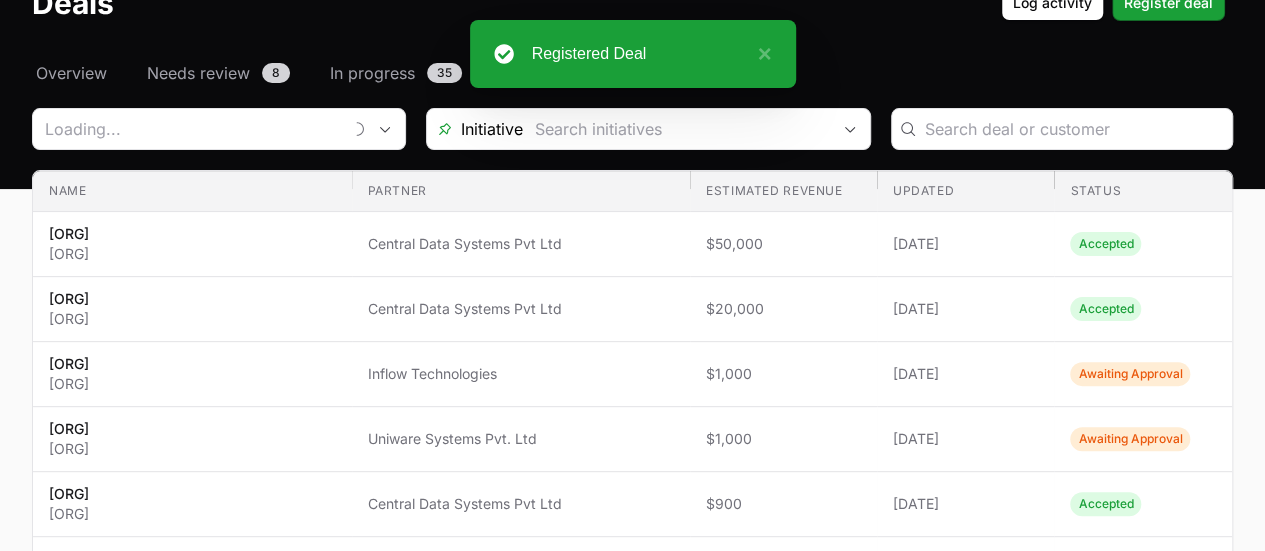 scroll, scrollTop: 0, scrollLeft: 0, axis: both 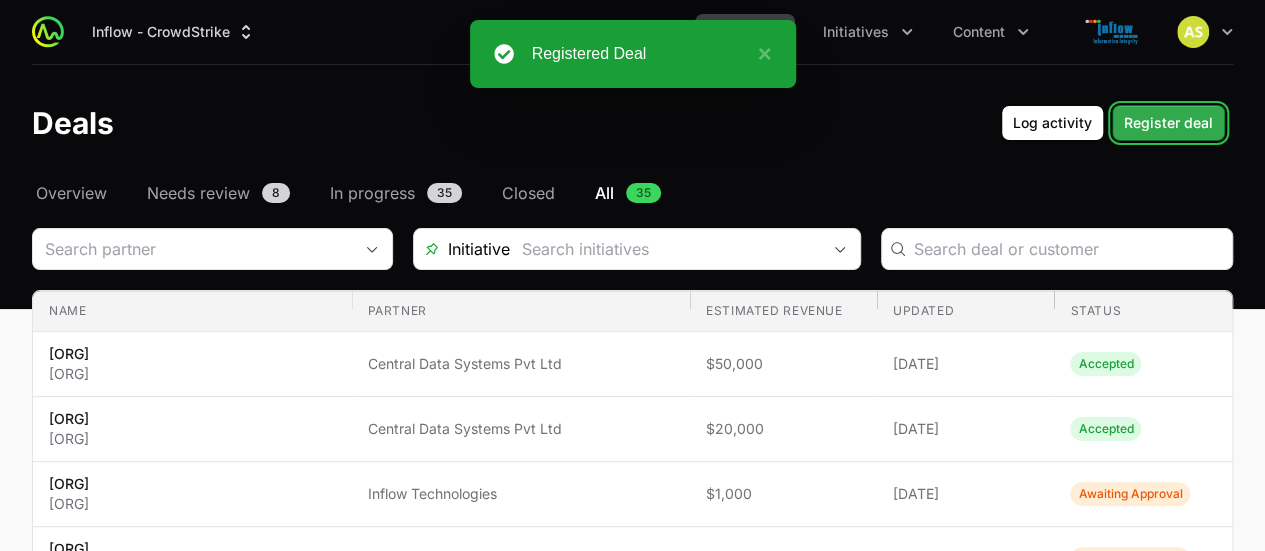 click on "Register deal" 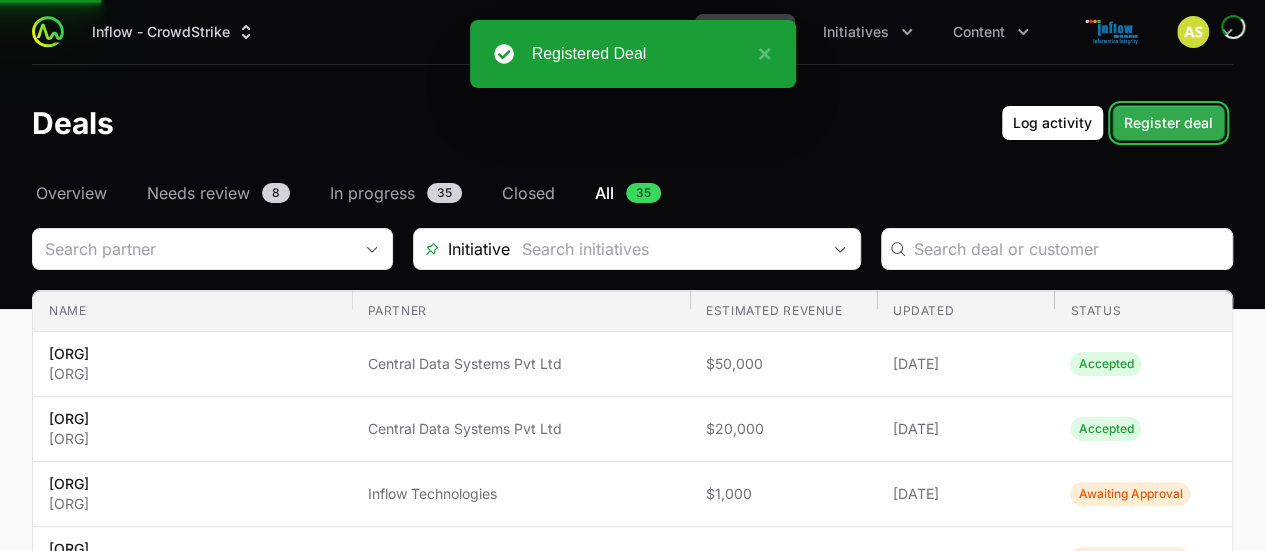 type 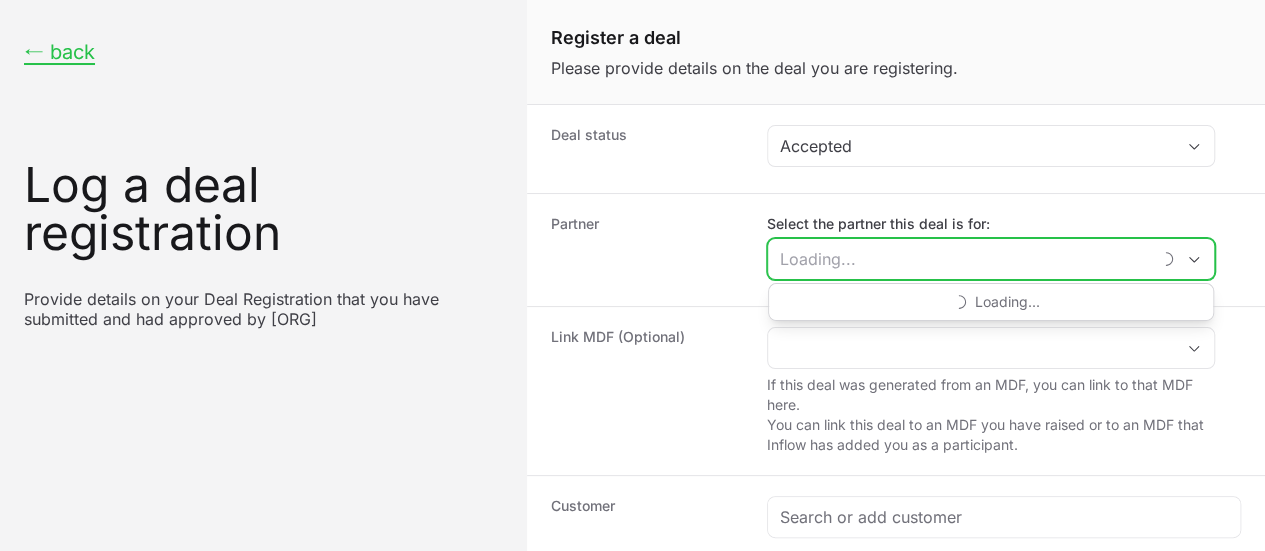 click on "Select the partner this deal is for:" 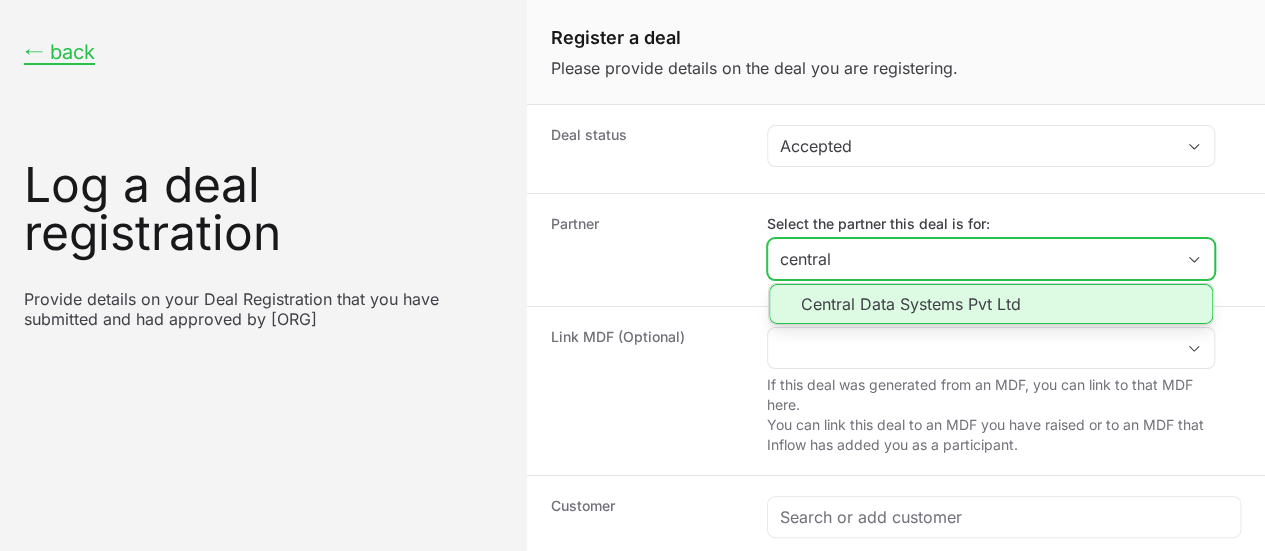 type on "central" 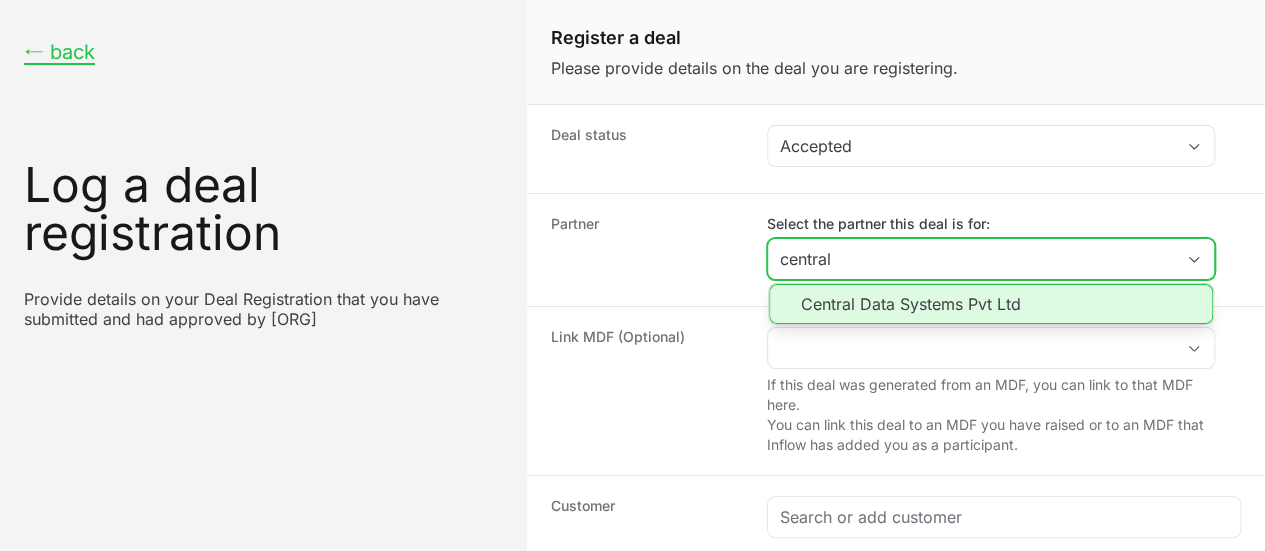 click on "Central Data Systems Pvt Ltd" 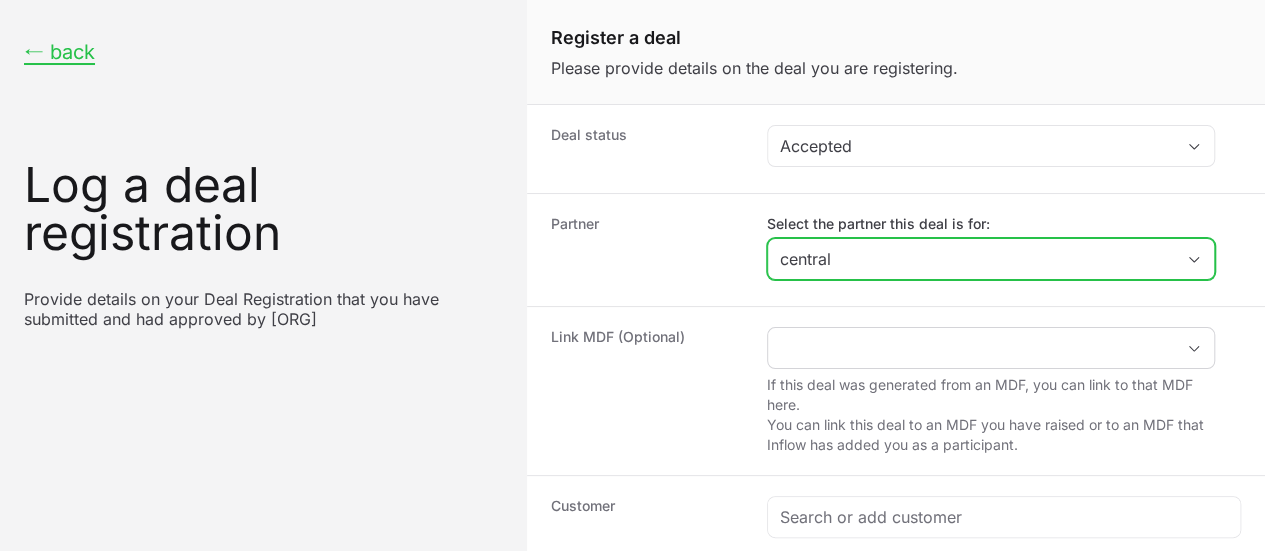 scroll, scrollTop: 165, scrollLeft: 0, axis: vertical 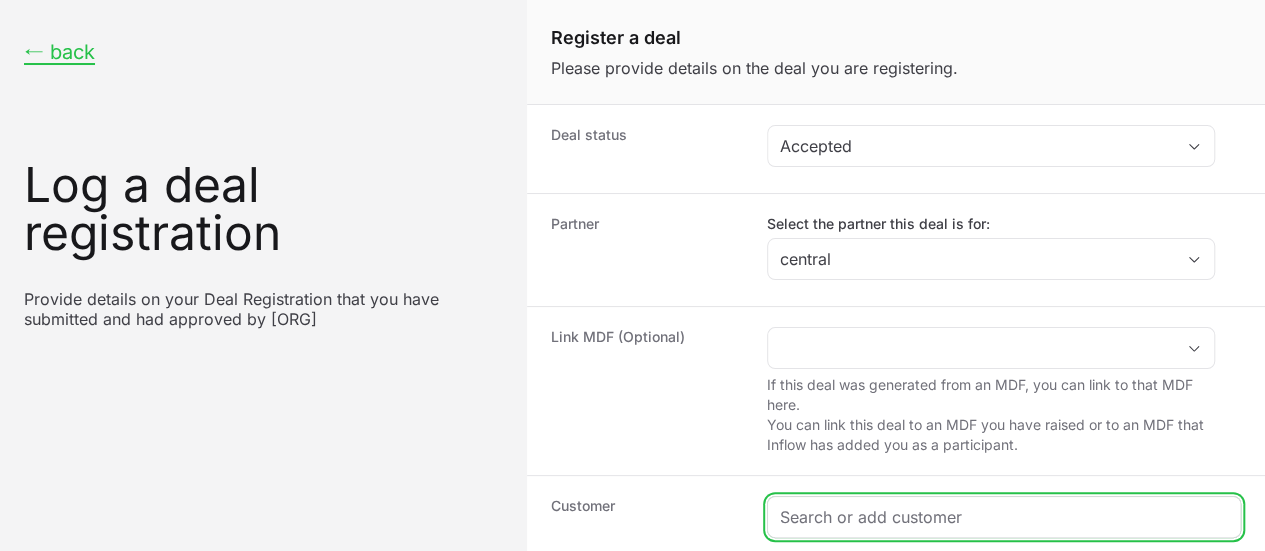 click 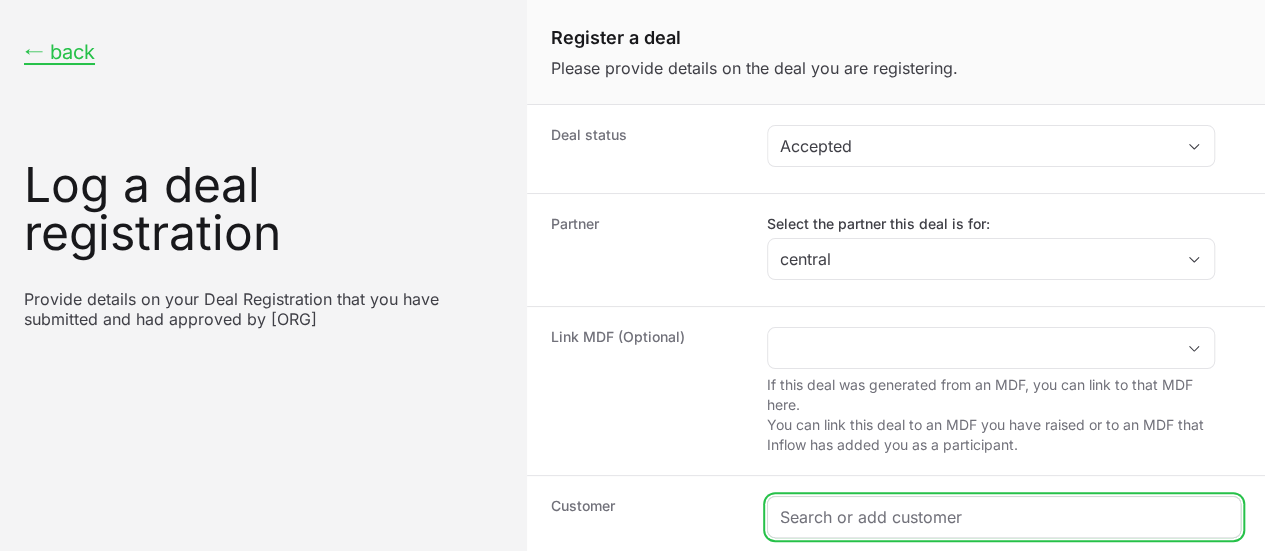 paste on "[ORG]" 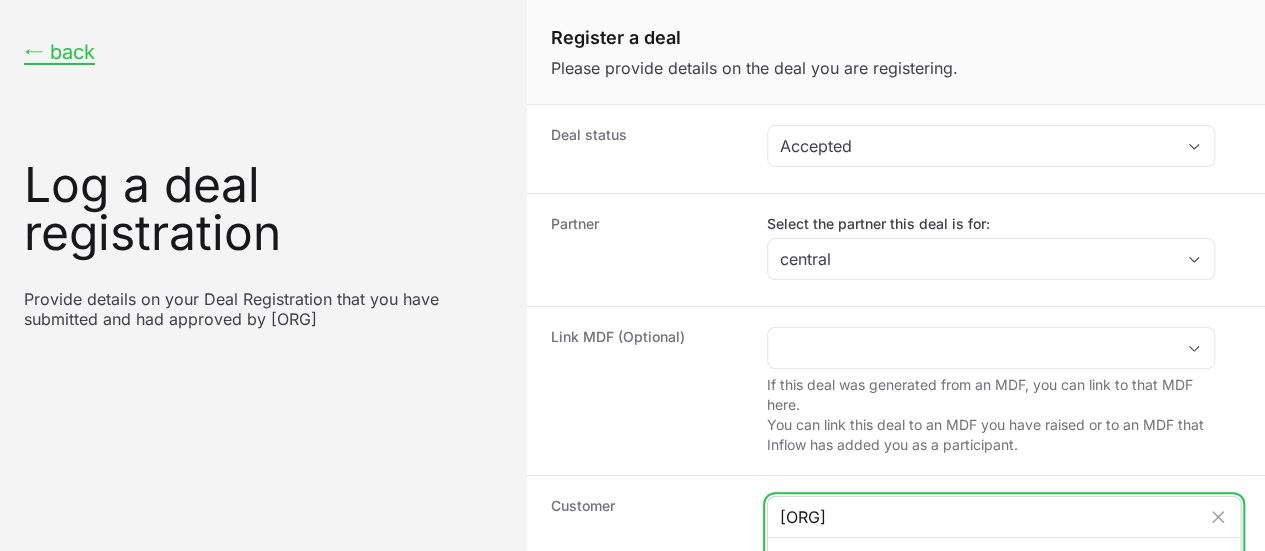 type on "[ORG]" 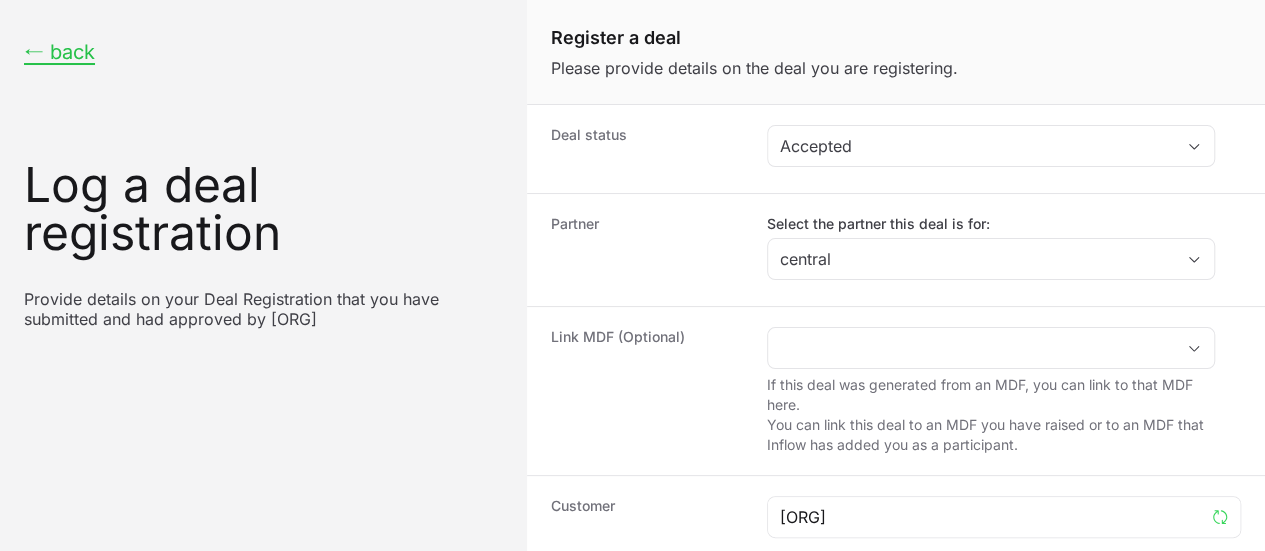 click 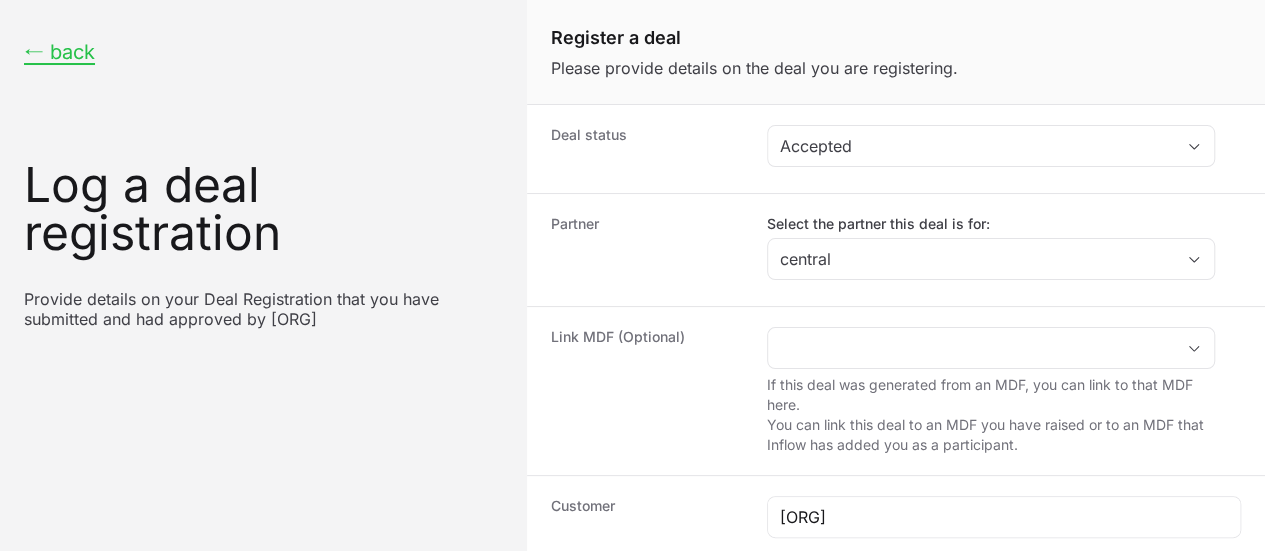 scroll, scrollTop: 323, scrollLeft: 0, axis: vertical 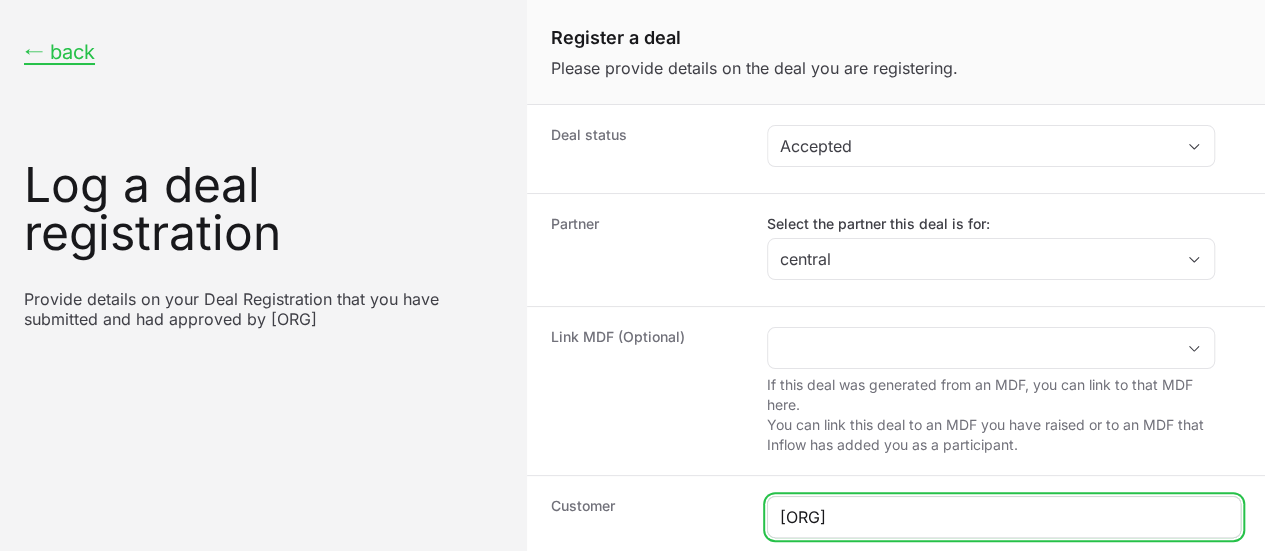 click on "[ORG]" 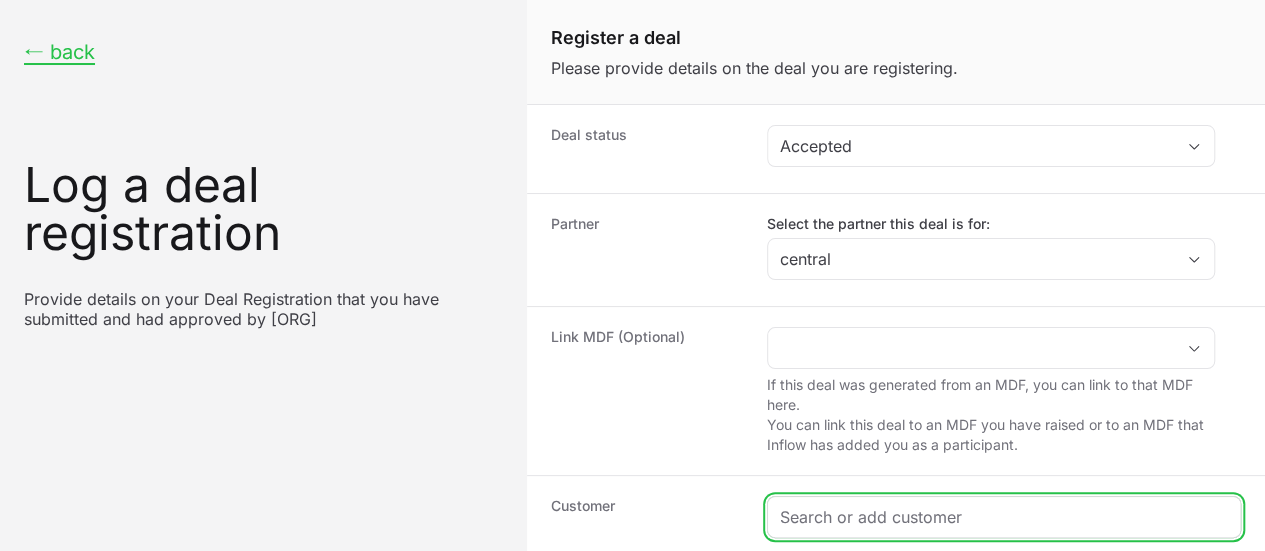 paste on "https://[example.com]/" 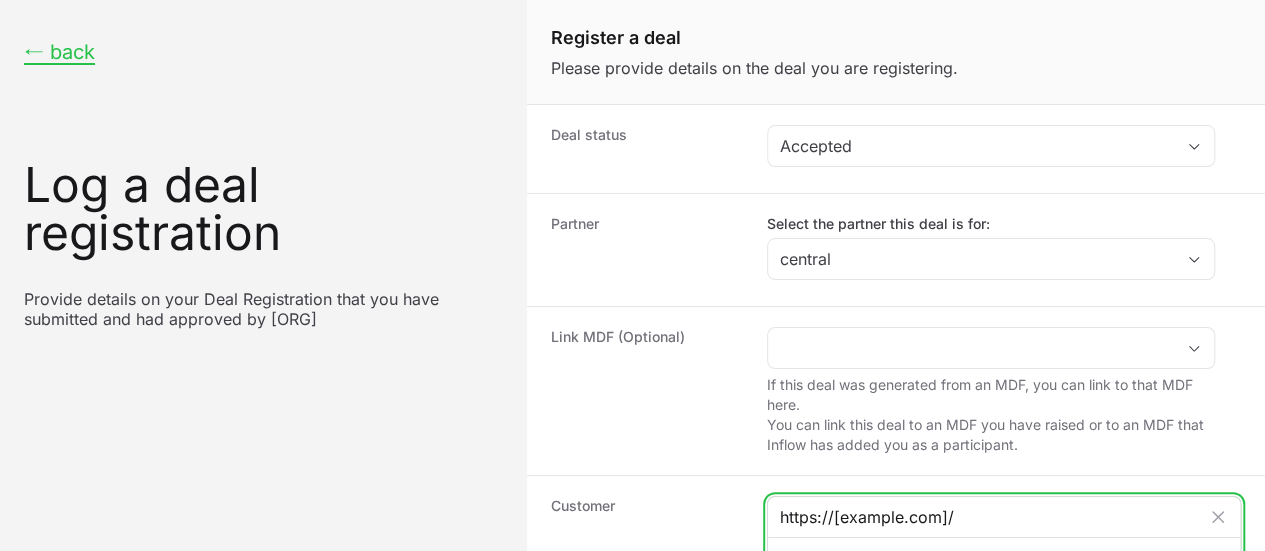 type on "https://[example.com]/" 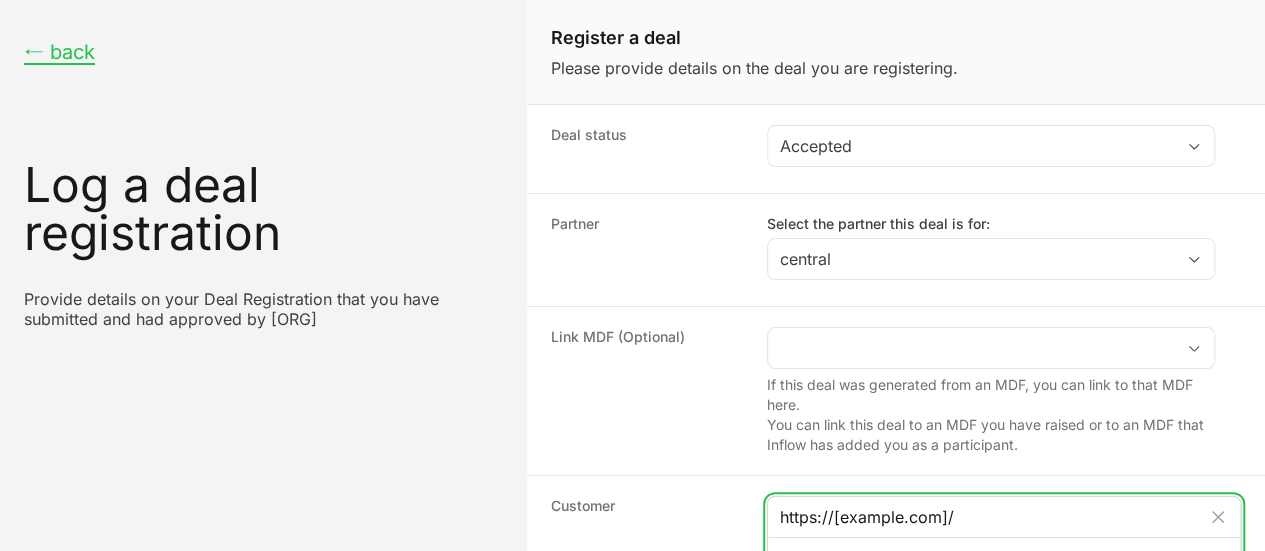 click on "Add "https://[example.com]/" as new customer" 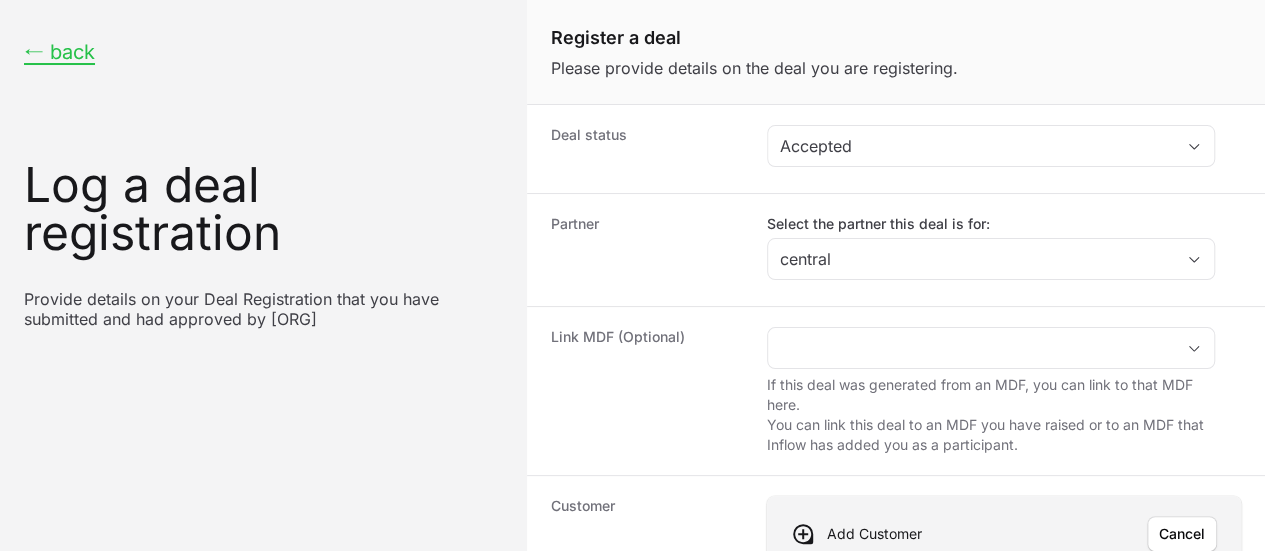 click on "Website/Email" 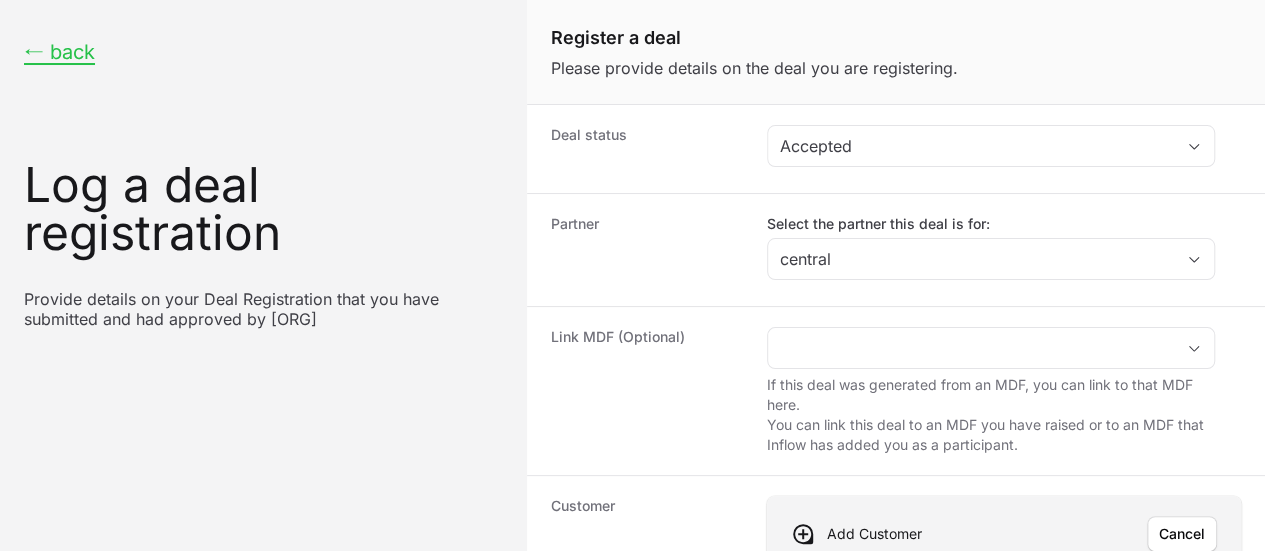 type on "https://[example.com]/" 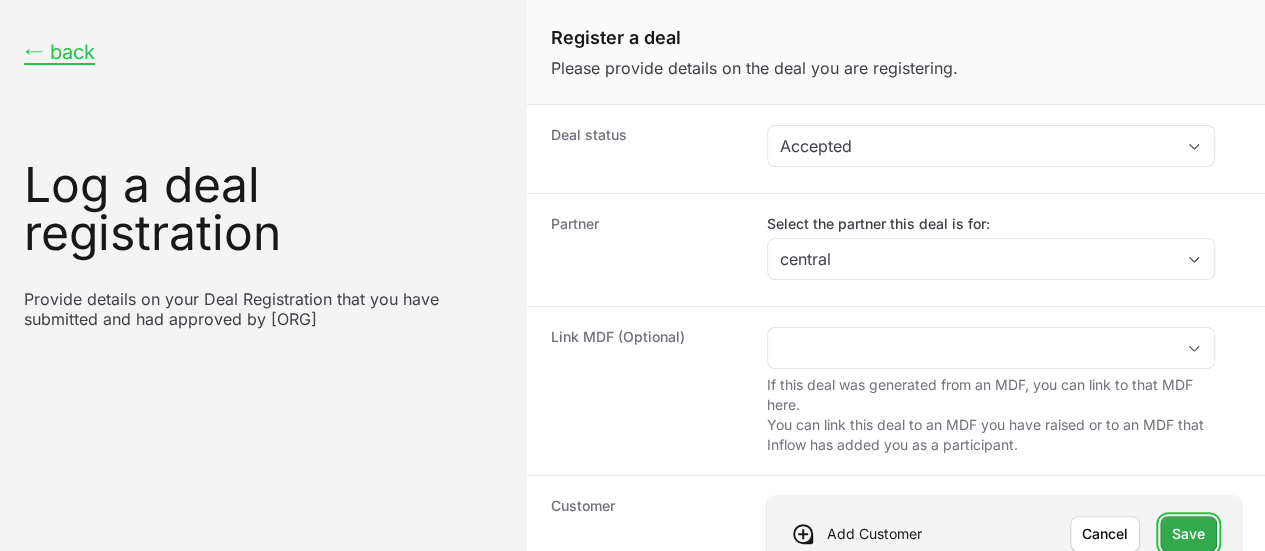 click on "Save" 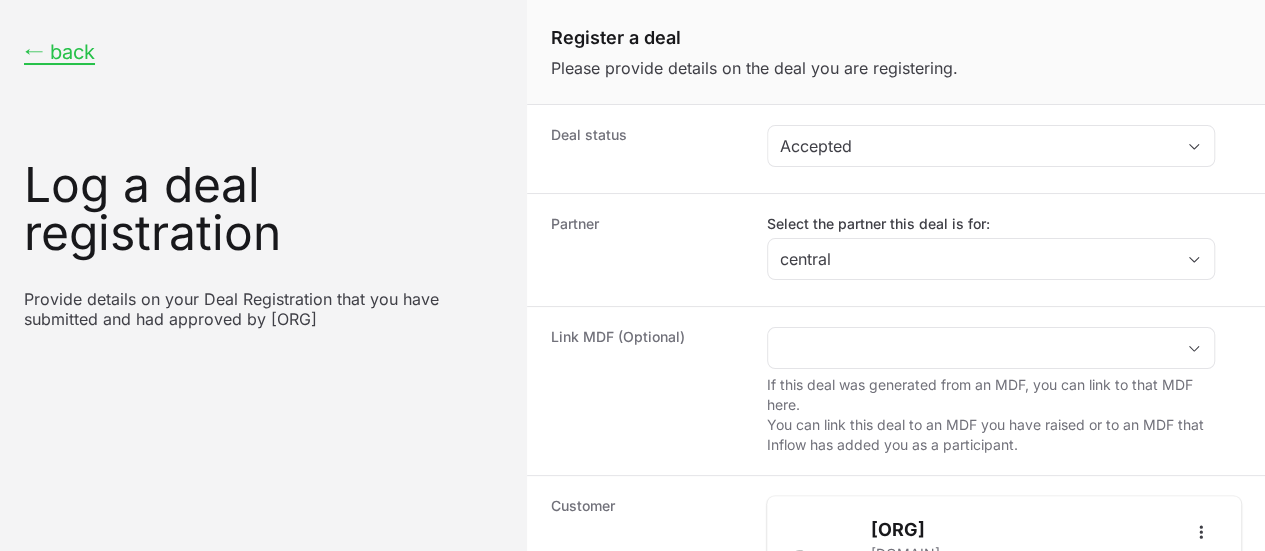 scroll, scrollTop: 455, scrollLeft: 0, axis: vertical 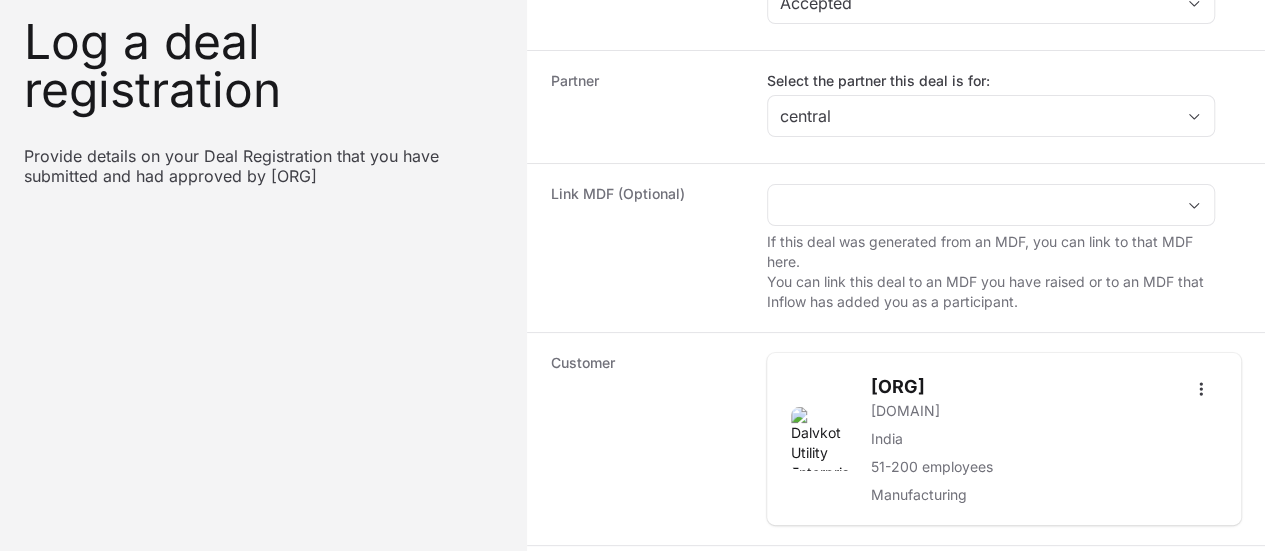 click on "Deal registration code" 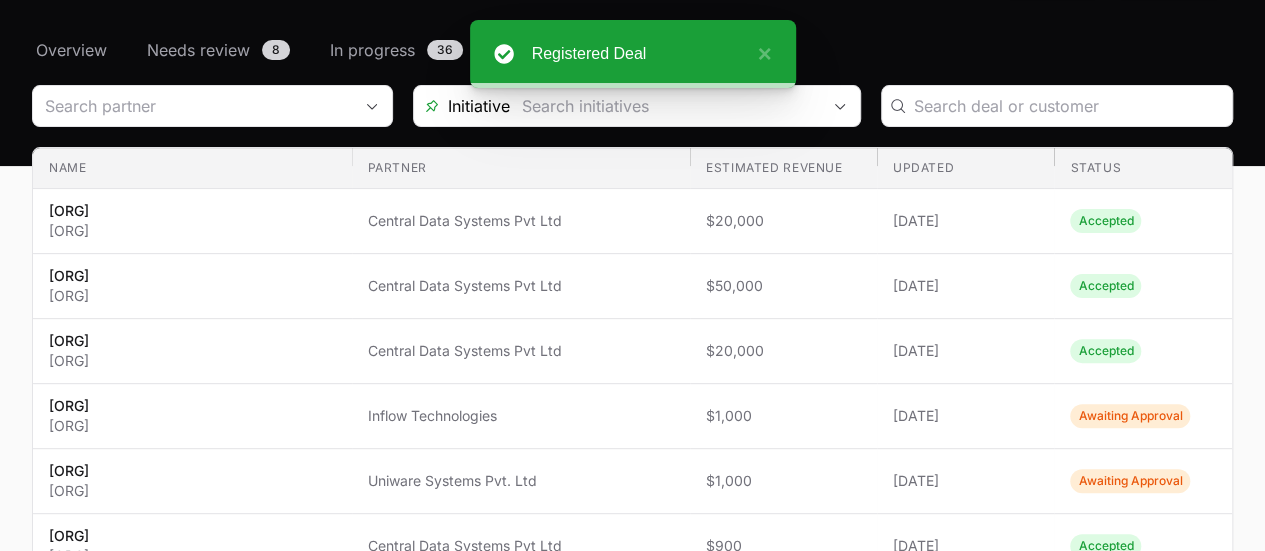 scroll, scrollTop: 0, scrollLeft: 0, axis: both 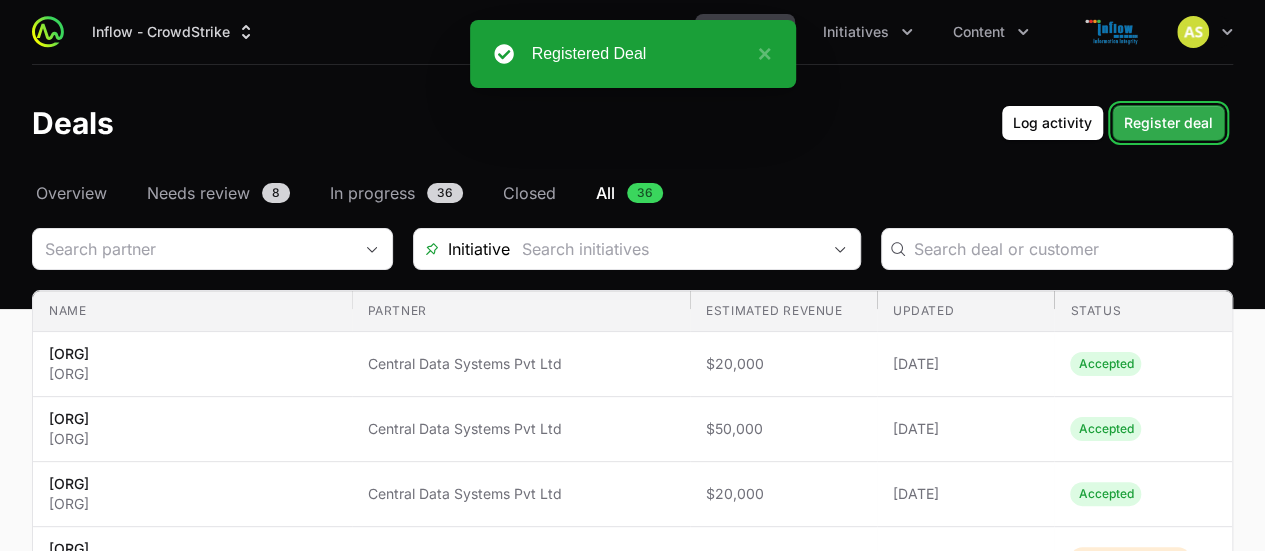 click on "Register deal" 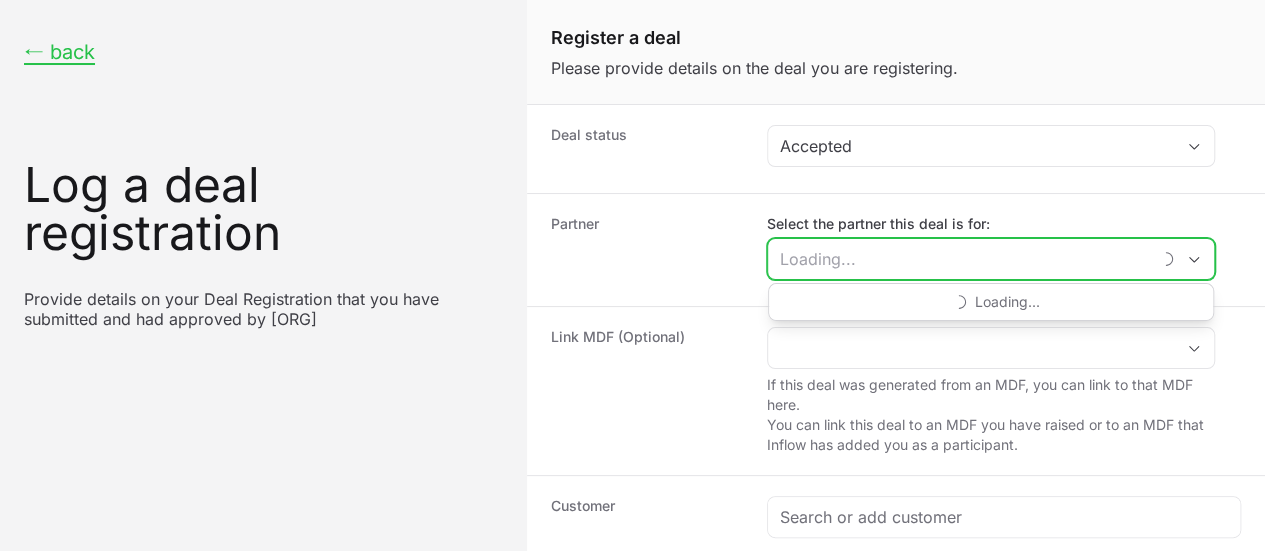 click on "Select the partner this deal is for:" 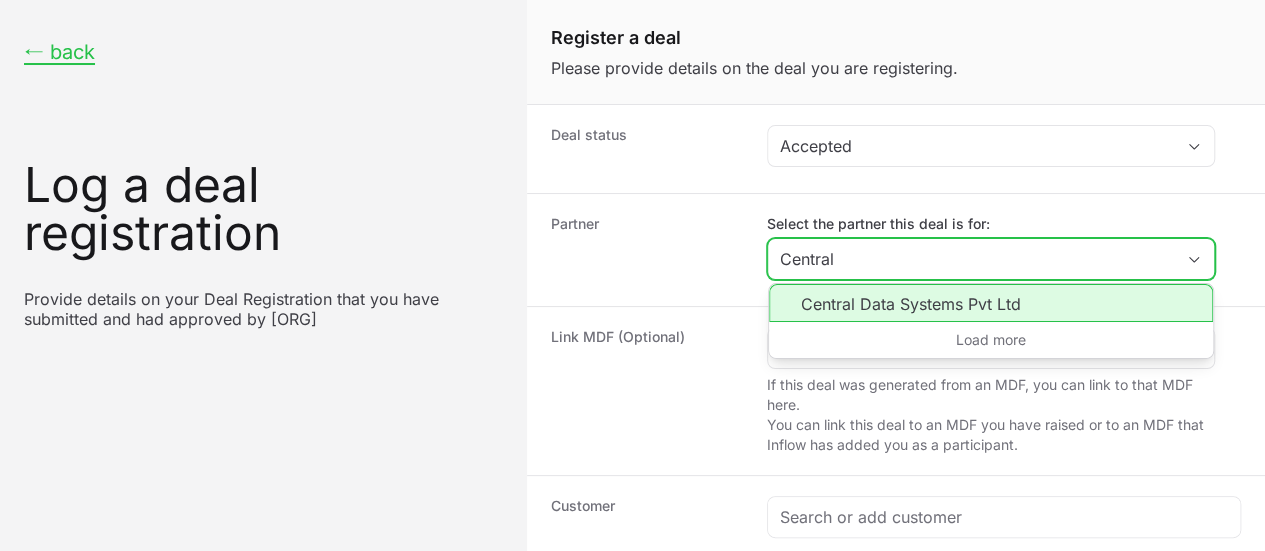 type on "Central" 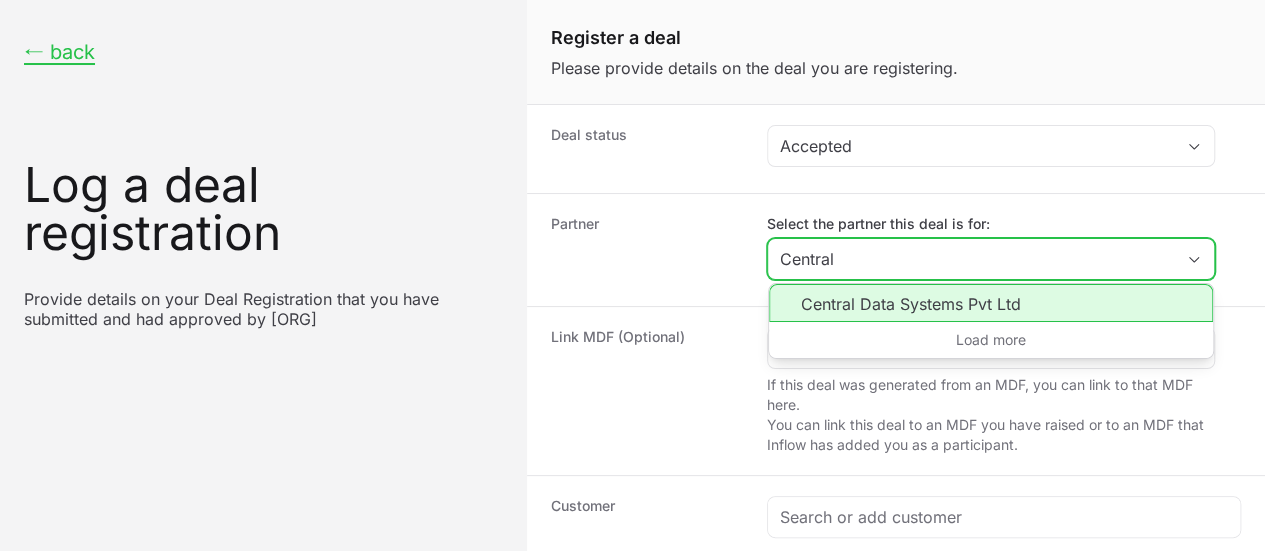 click on "Central Data Systems Pvt Ltd" 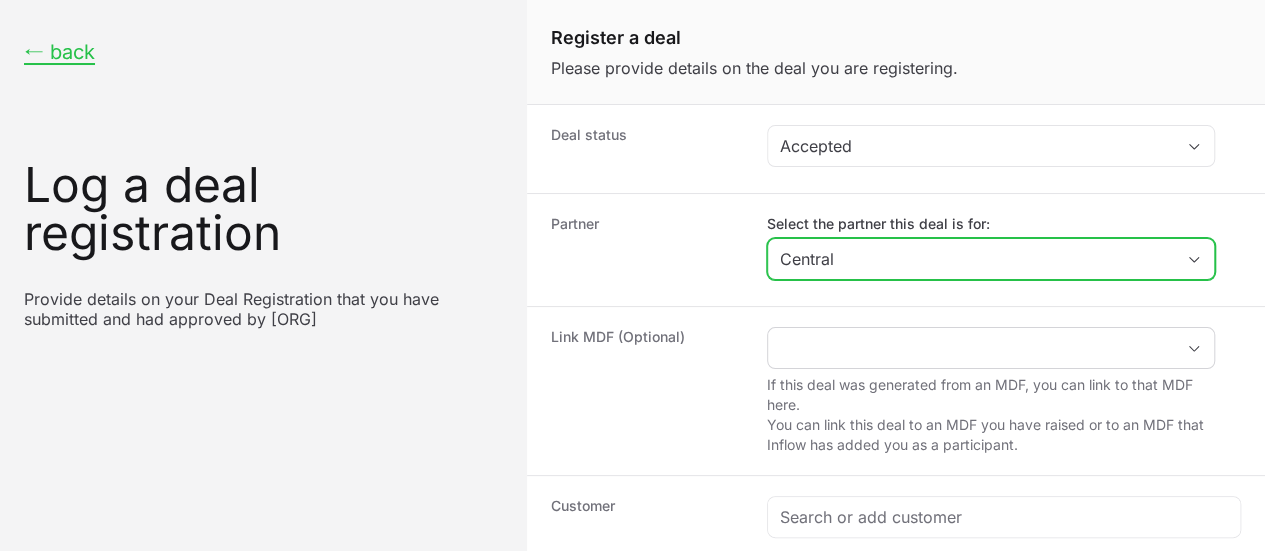 scroll, scrollTop: 162, scrollLeft: 0, axis: vertical 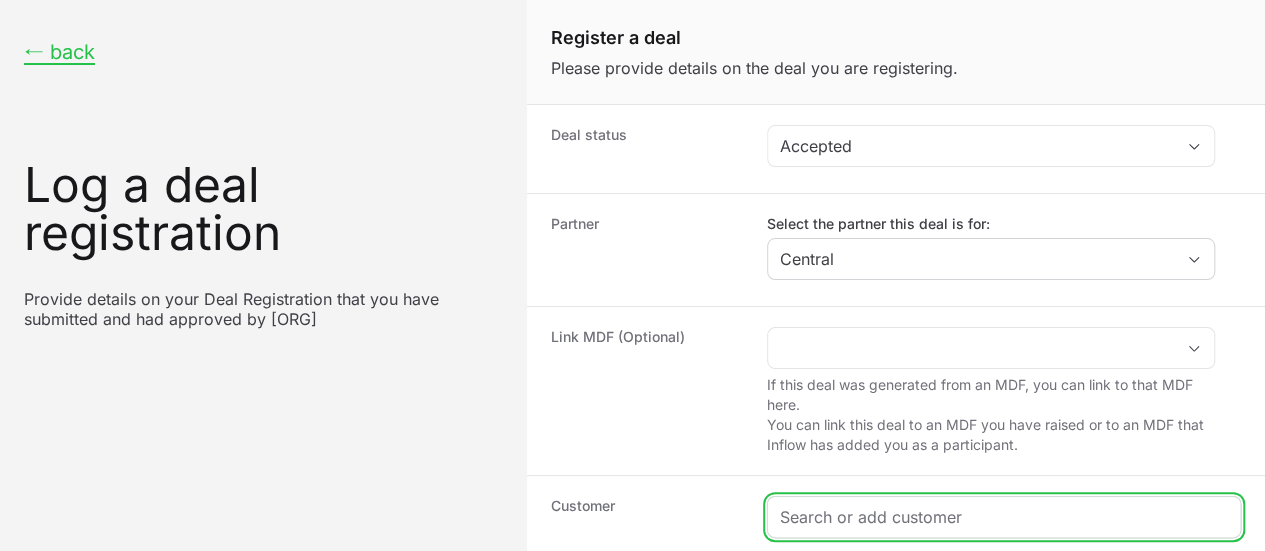 click 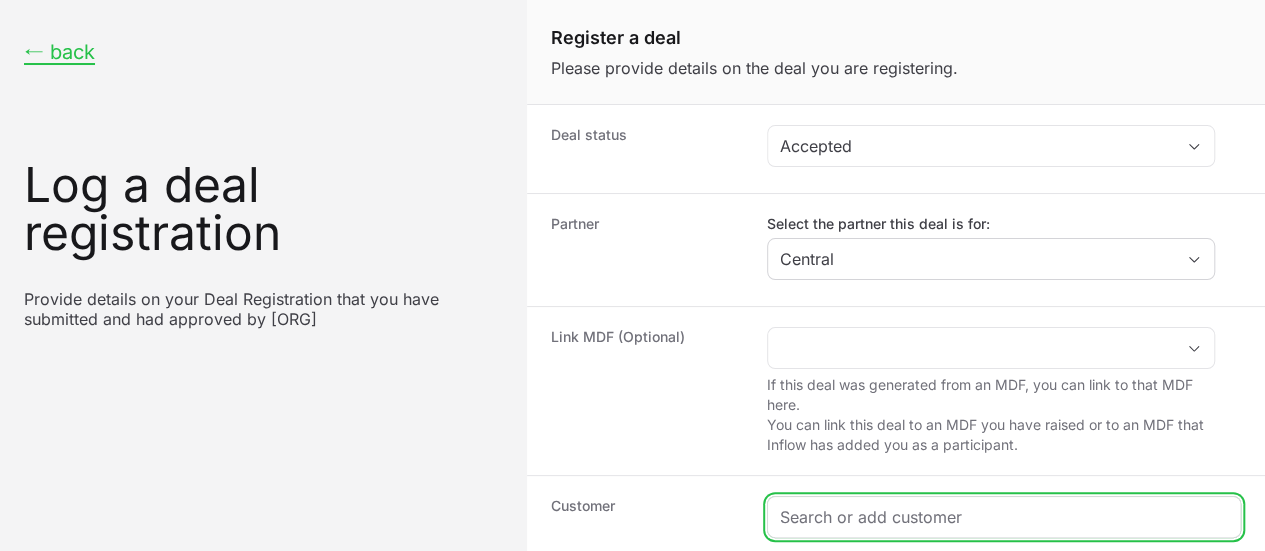 paste on "[ORG]" 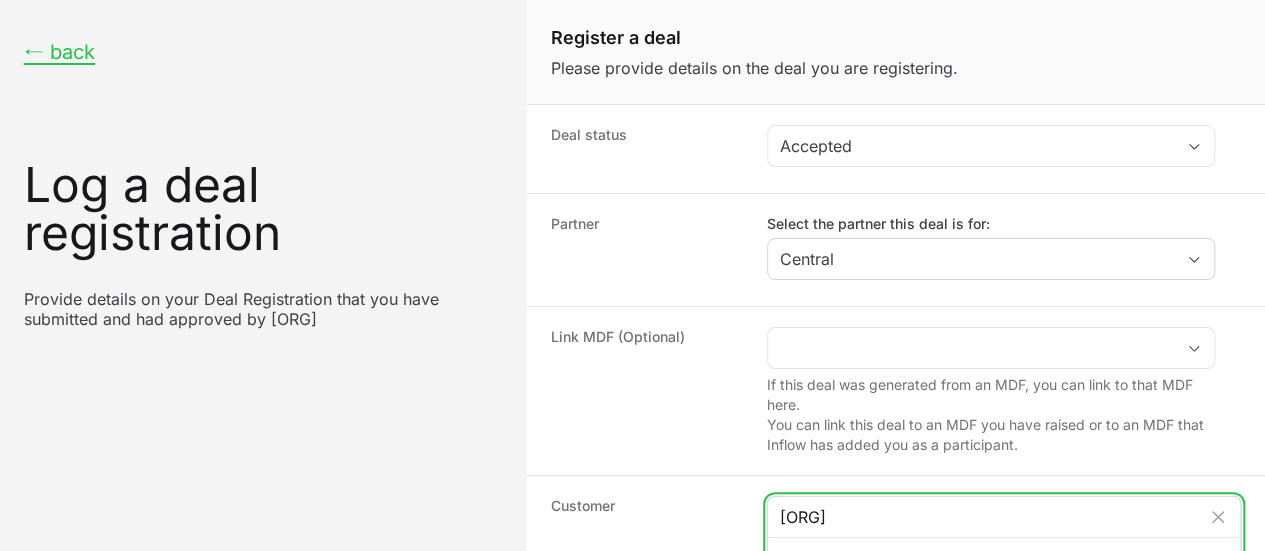 type on "[ORG]" 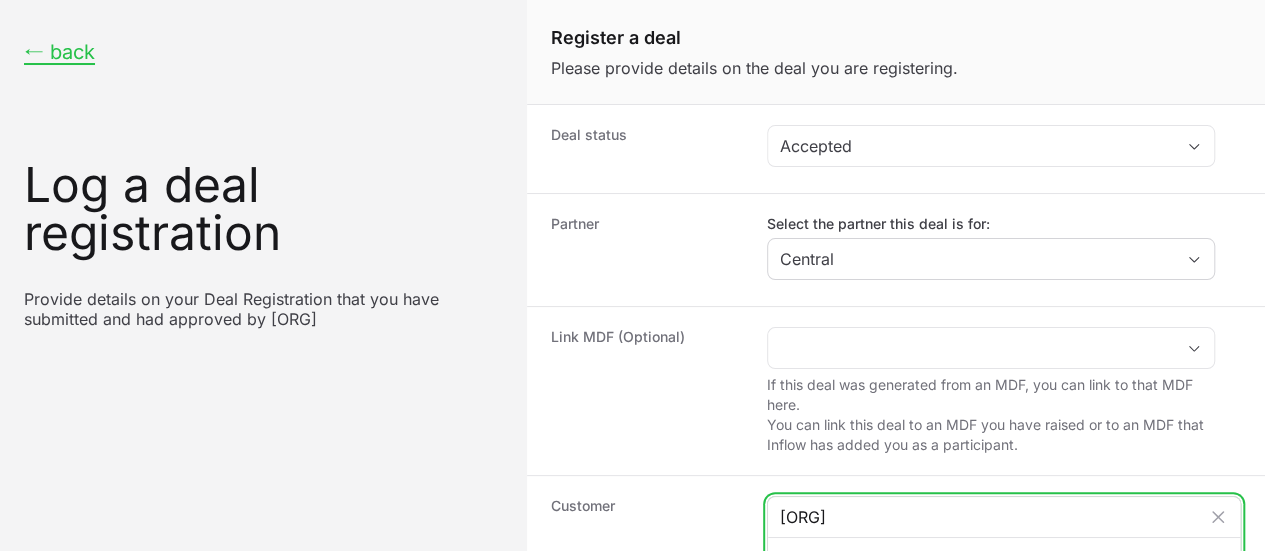 click on "Add "[ORG]" as new customer" 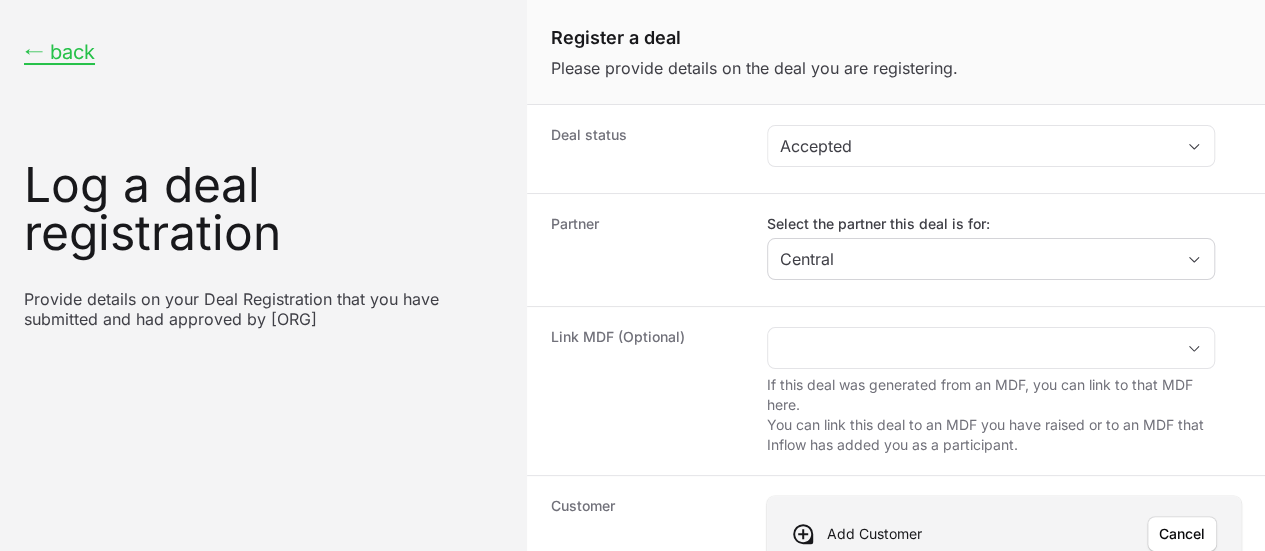click on "Website/Email" 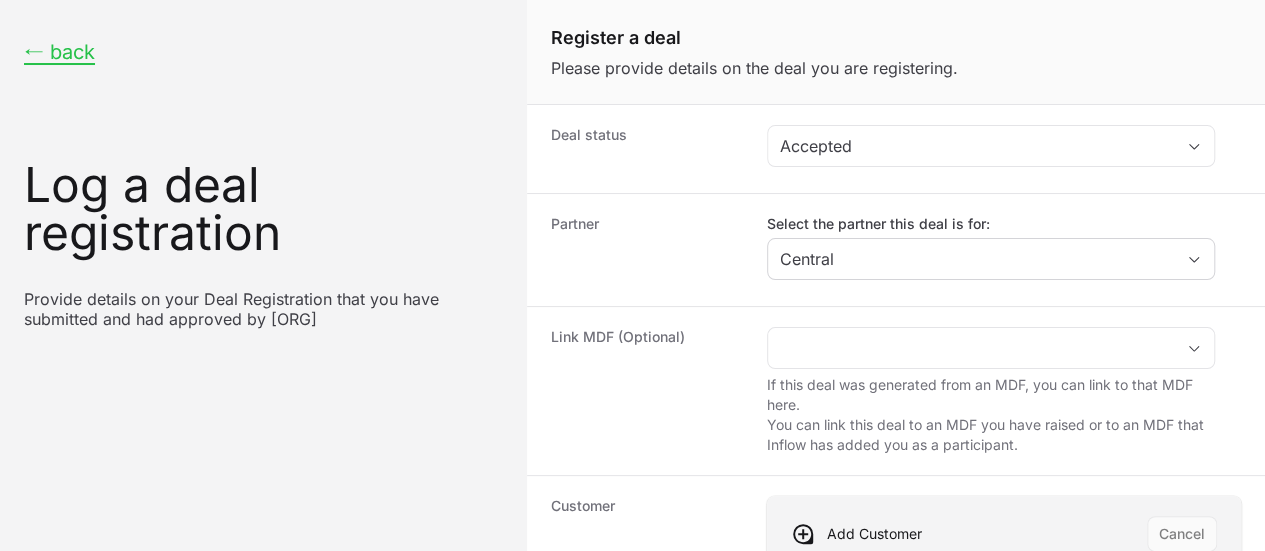scroll, scrollTop: 317, scrollLeft: 0, axis: vertical 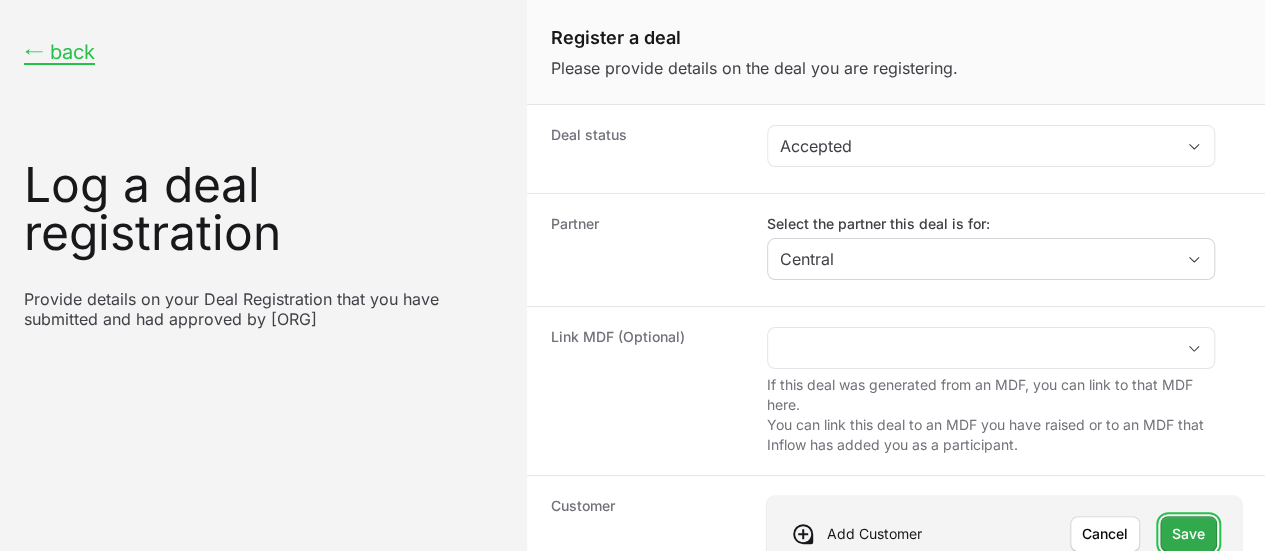 click on "Save" 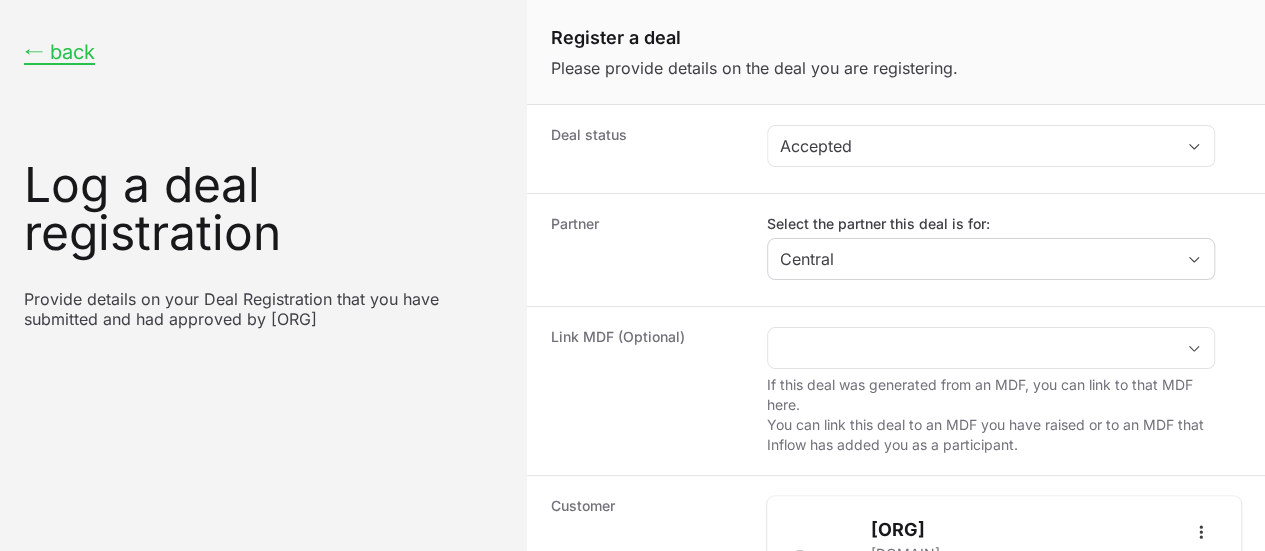 click on "Estimated Revenue" 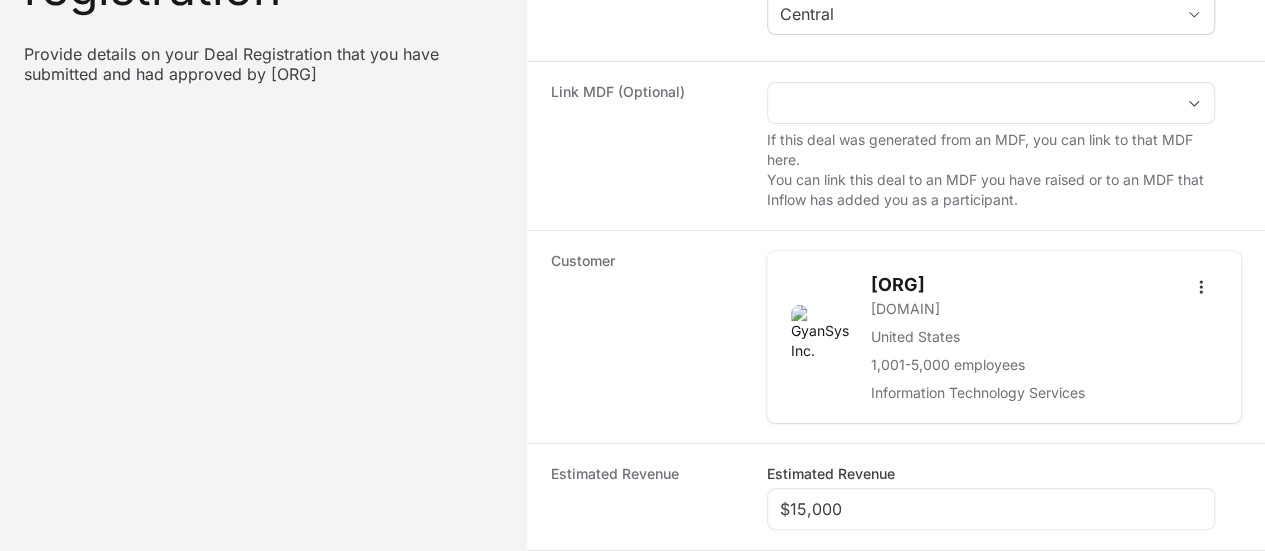 scroll, scrollTop: 244, scrollLeft: 0, axis: vertical 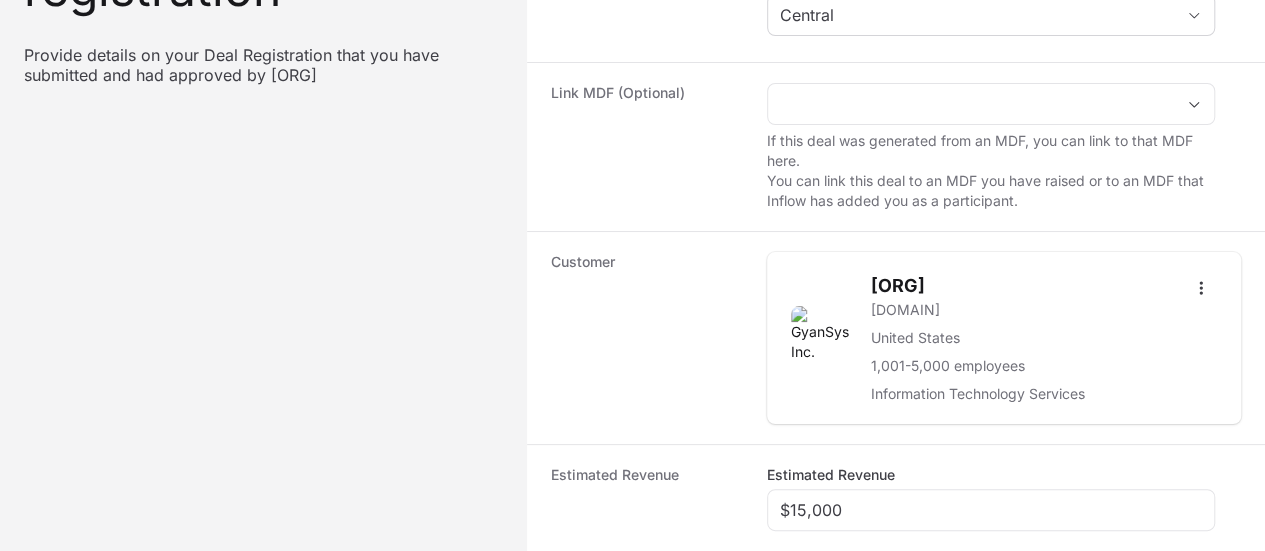 click 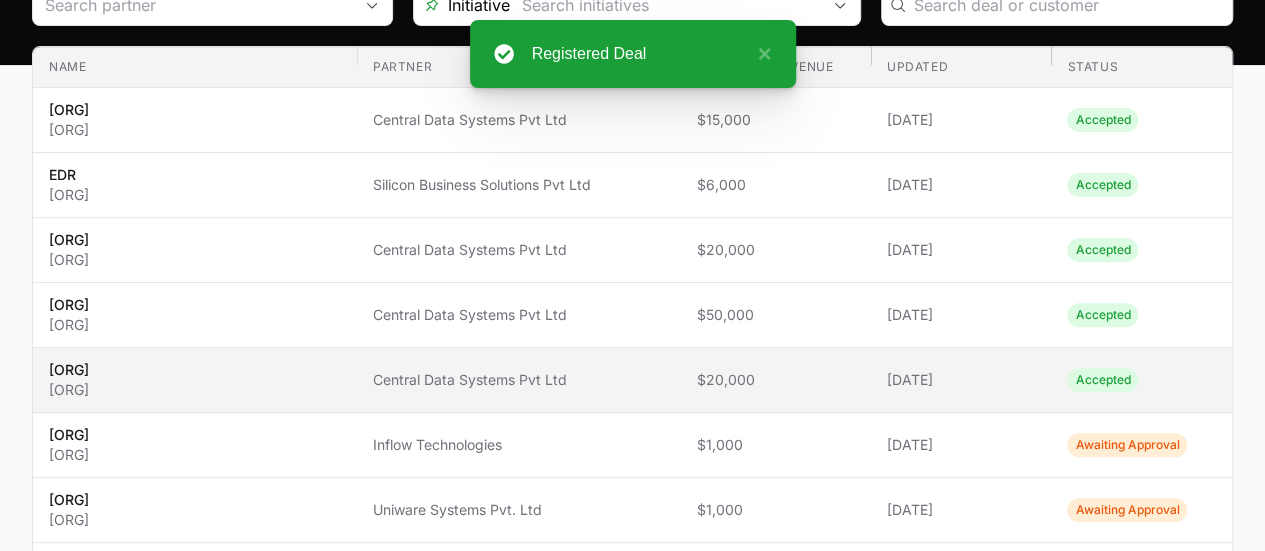 scroll, scrollTop: 0, scrollLeft: 0, axis: both 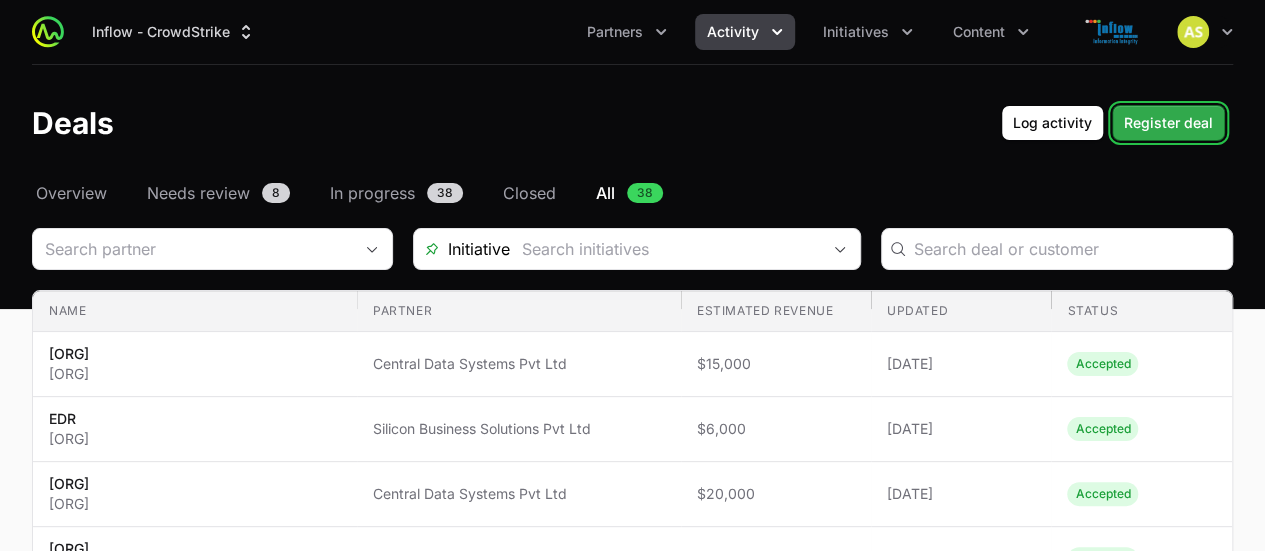 click on "Register deal" 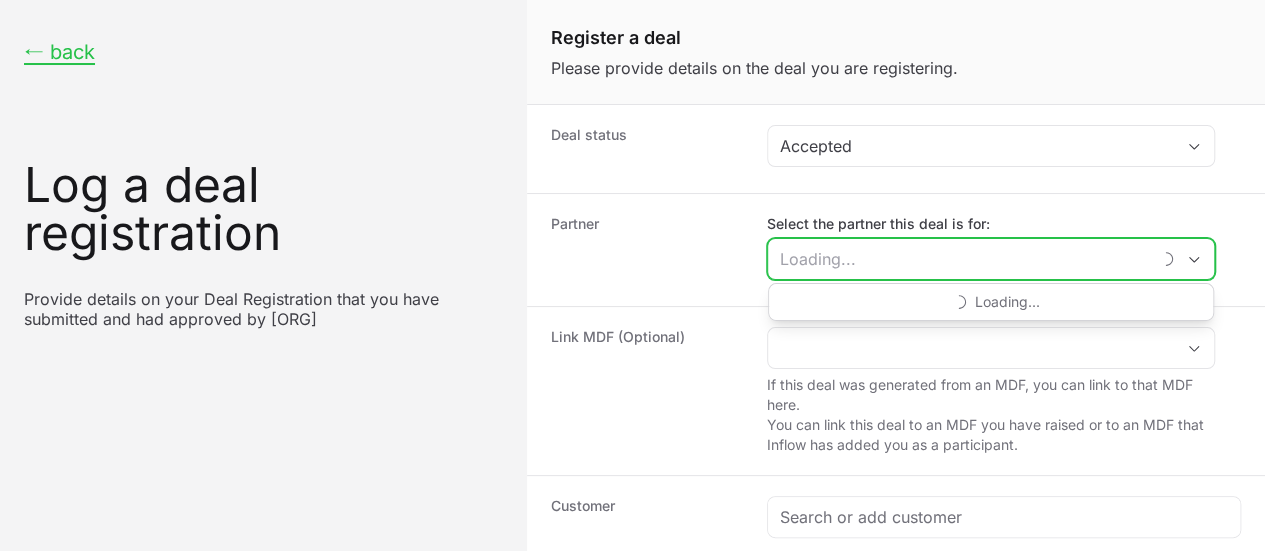 click on "Select the partner this deal is for:" 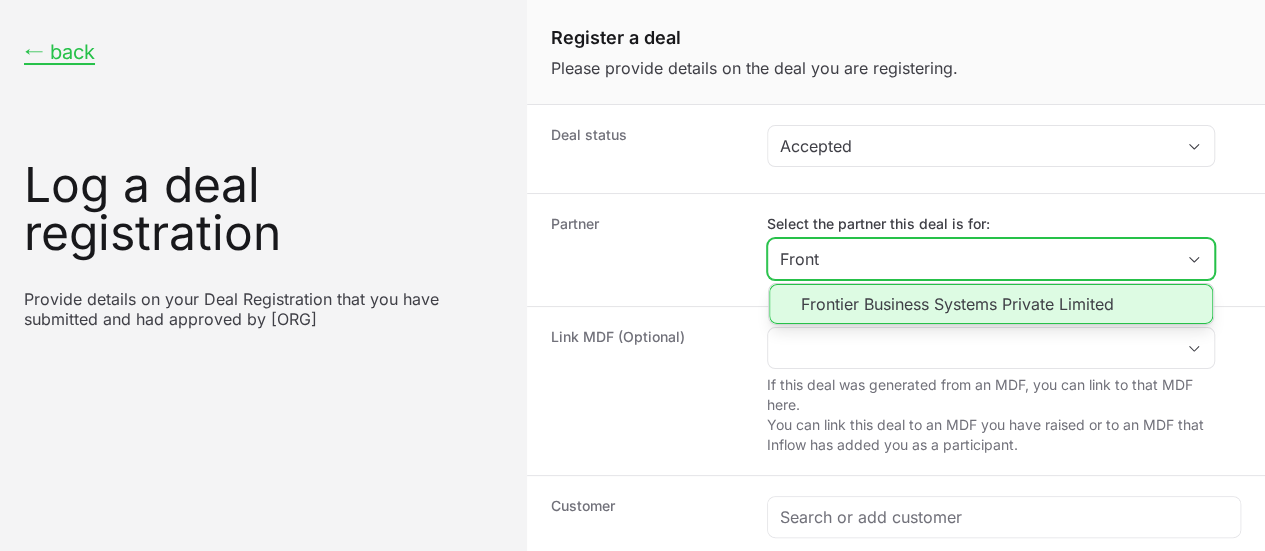 type on "Front" 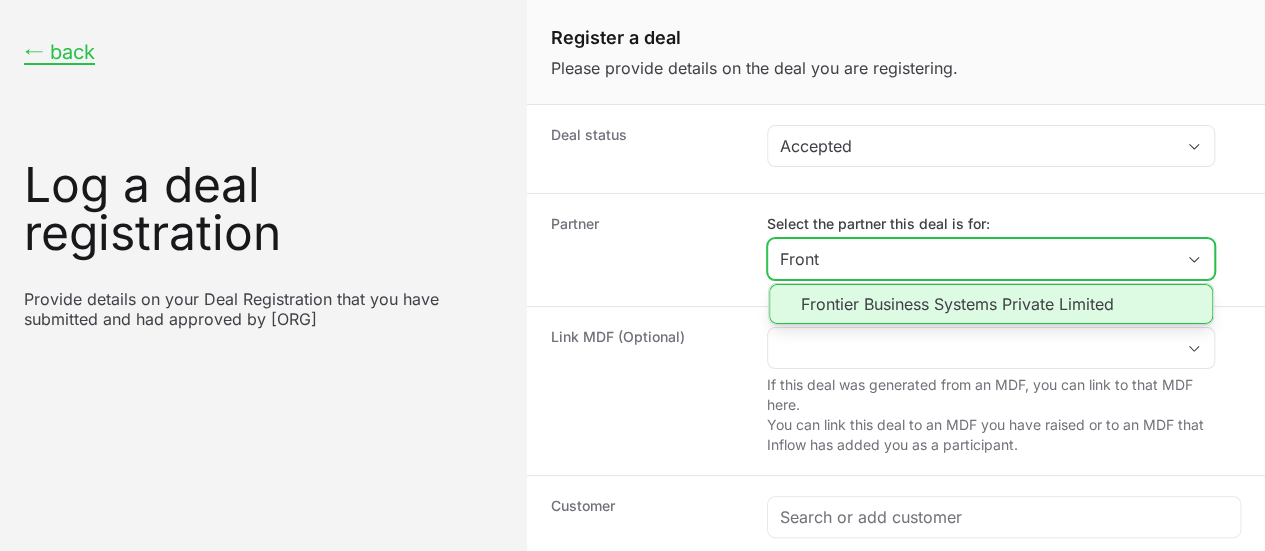 click on "Frontier Business Systems Private Limited" 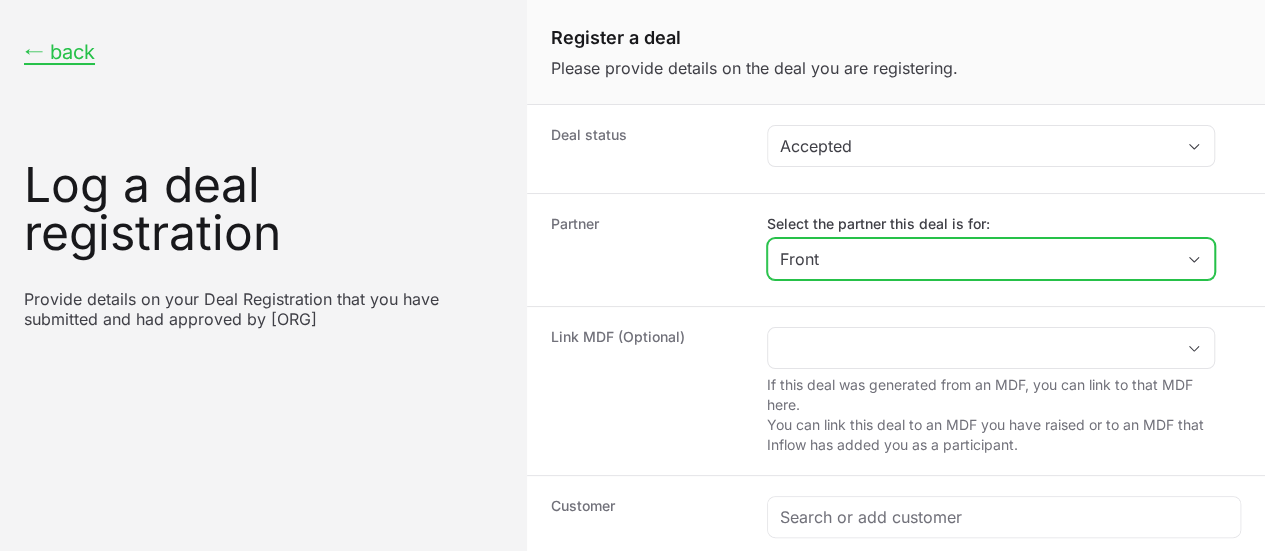 scroll, scrollTop: 144, scrollLeft: 0, axis: vertical 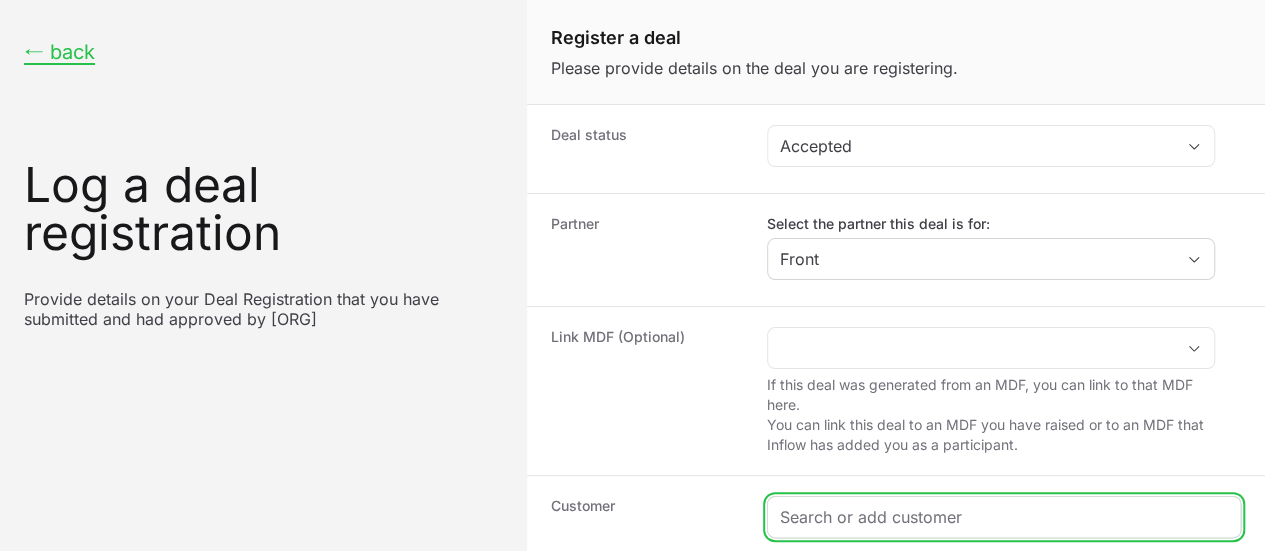 click 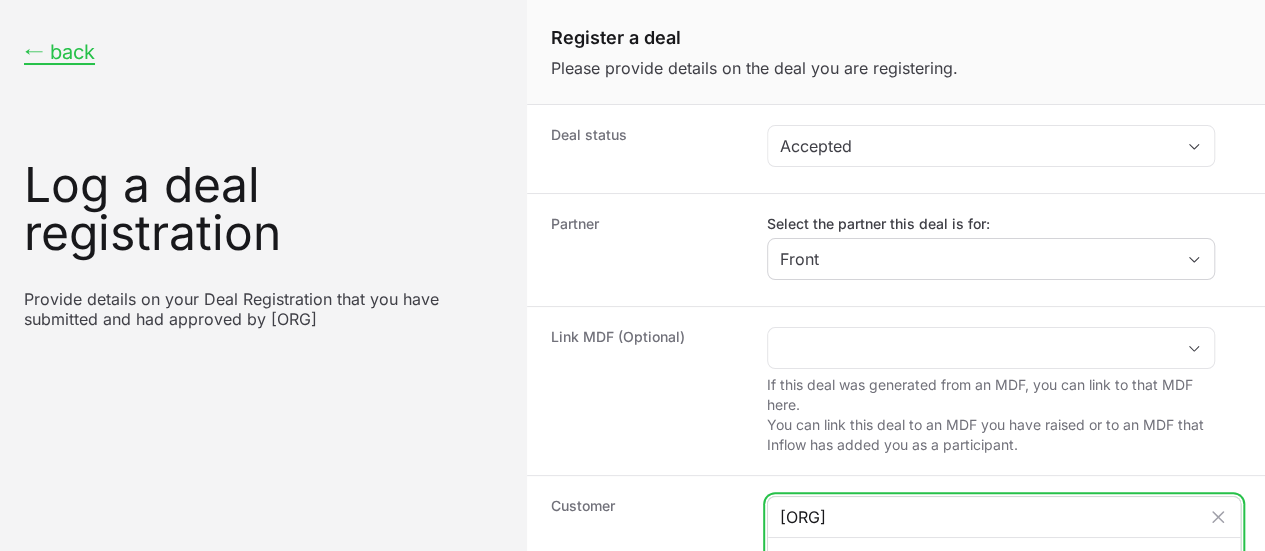 type on "[ORG]" 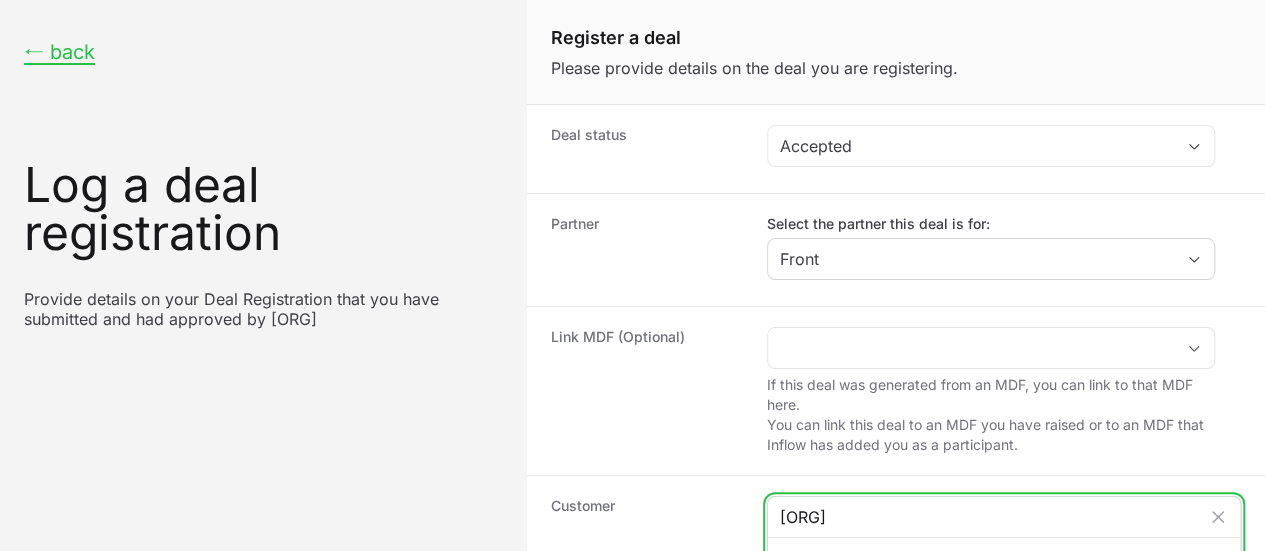 click on "Add "[ORG]" as new customer" 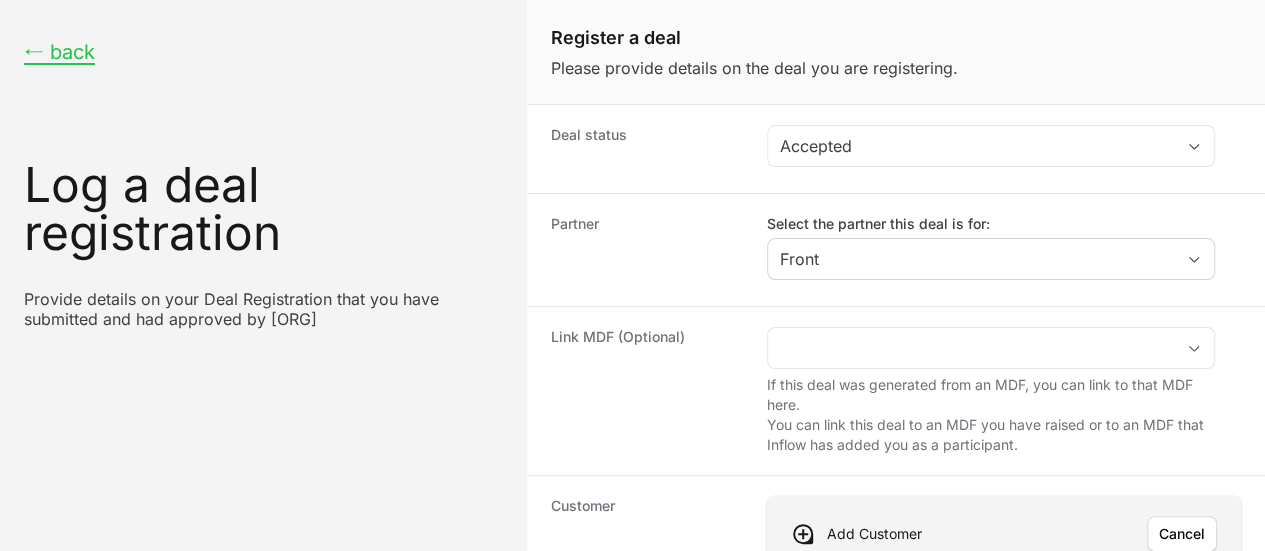click on "Website/Email" 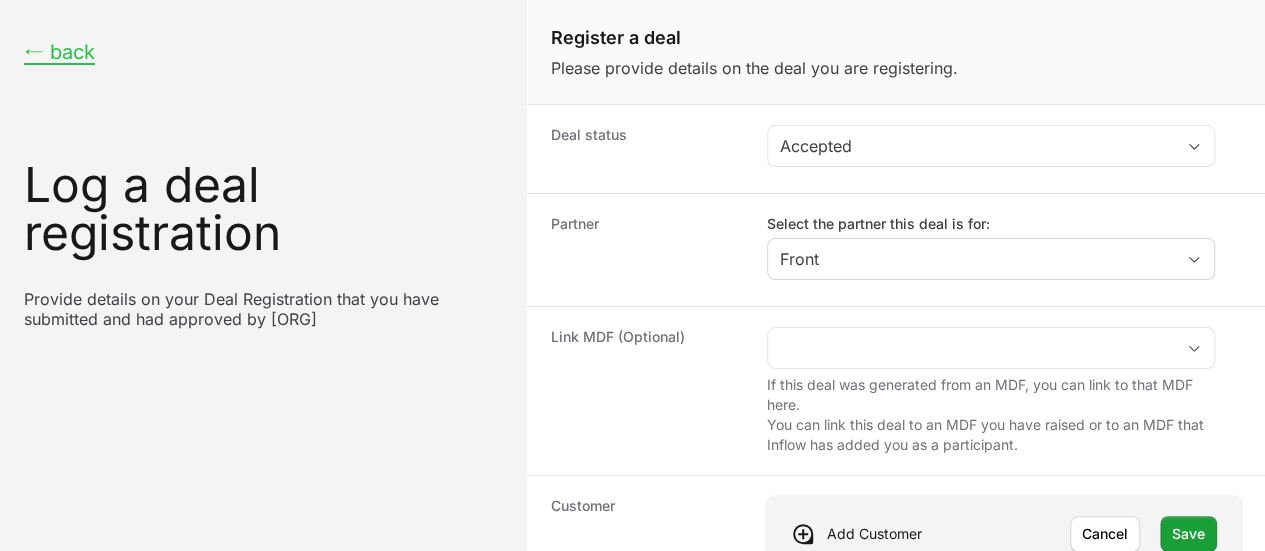 click 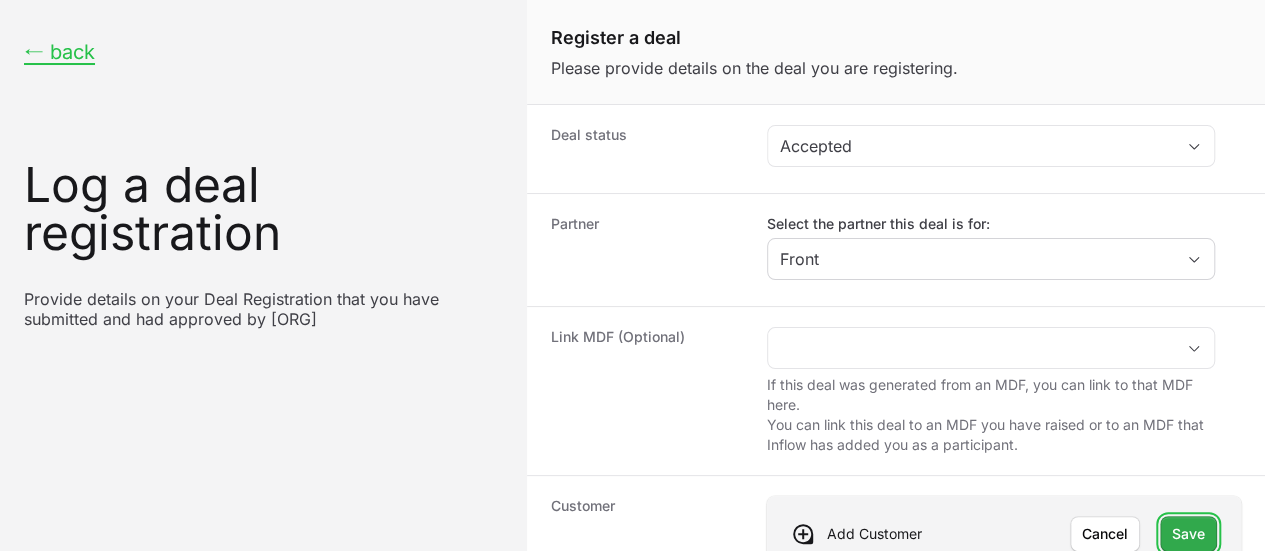click on "Save" 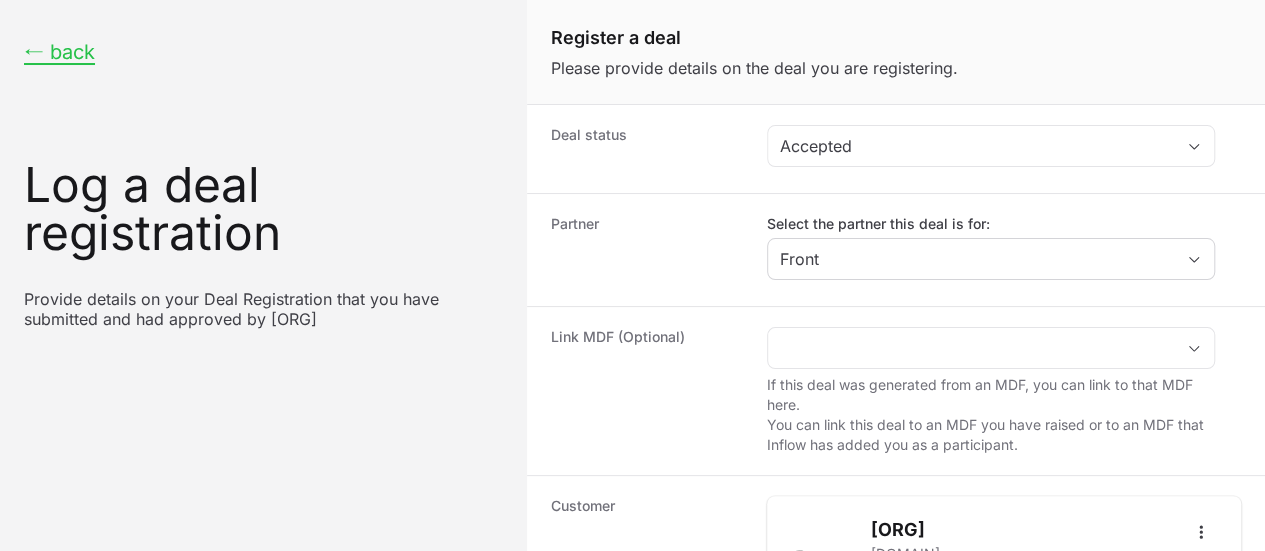 scroll, scrollTop: 485, scrollLeft: 0, axis: vertical 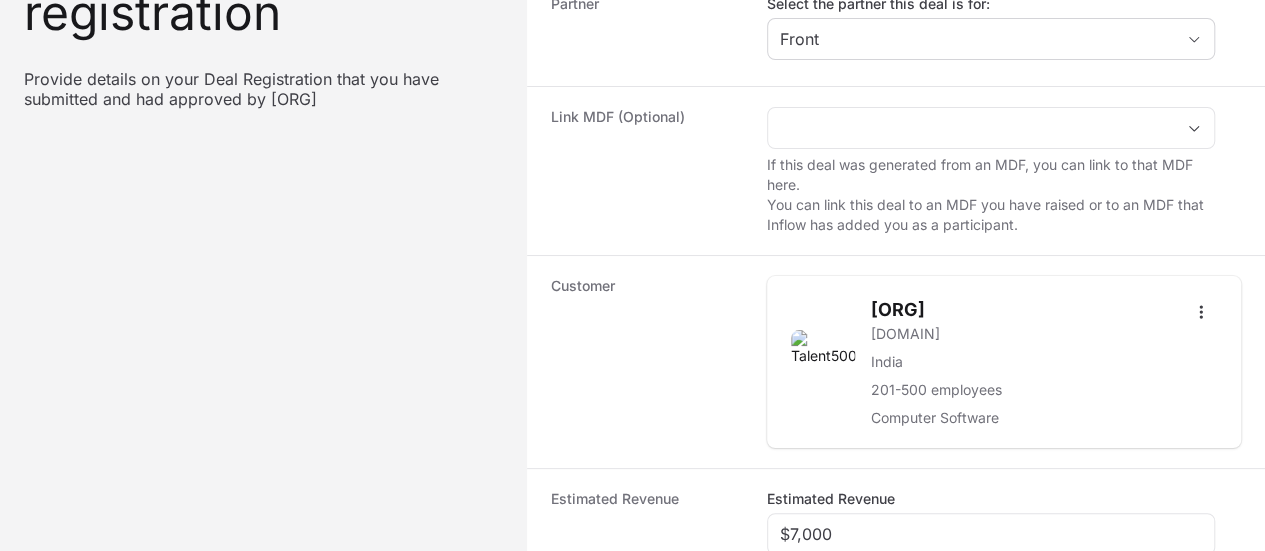 click on "Deal registration code" 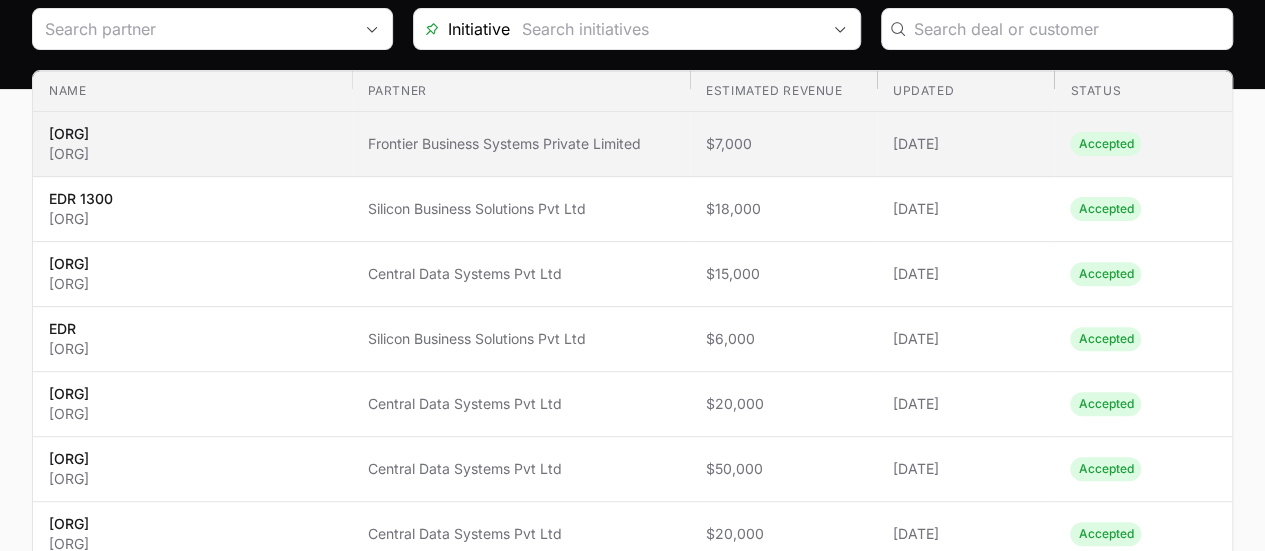 scroll, scrollTop: 0, scrollLeft: 0, axis: both 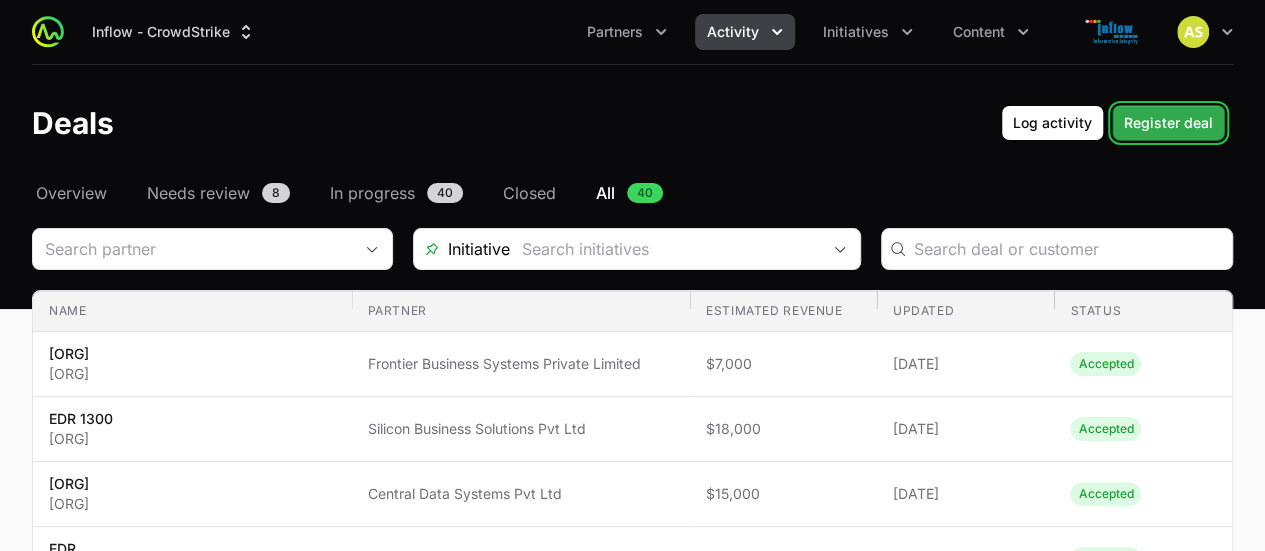 click on "Register deal" 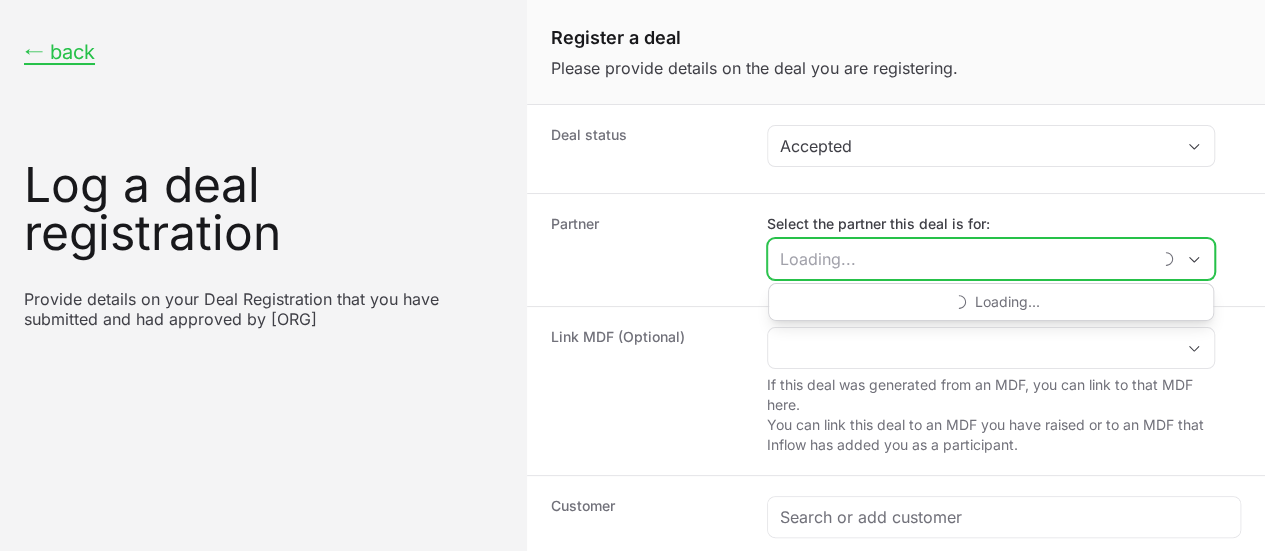 click on "Select the partner this deal is for:" 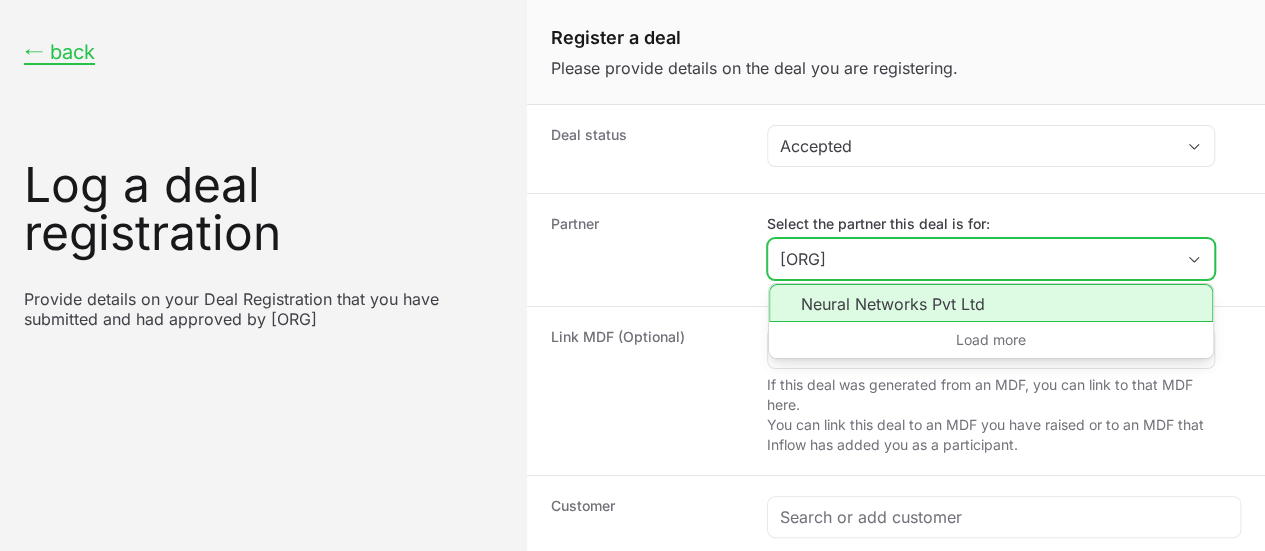 type on "[ORG]" 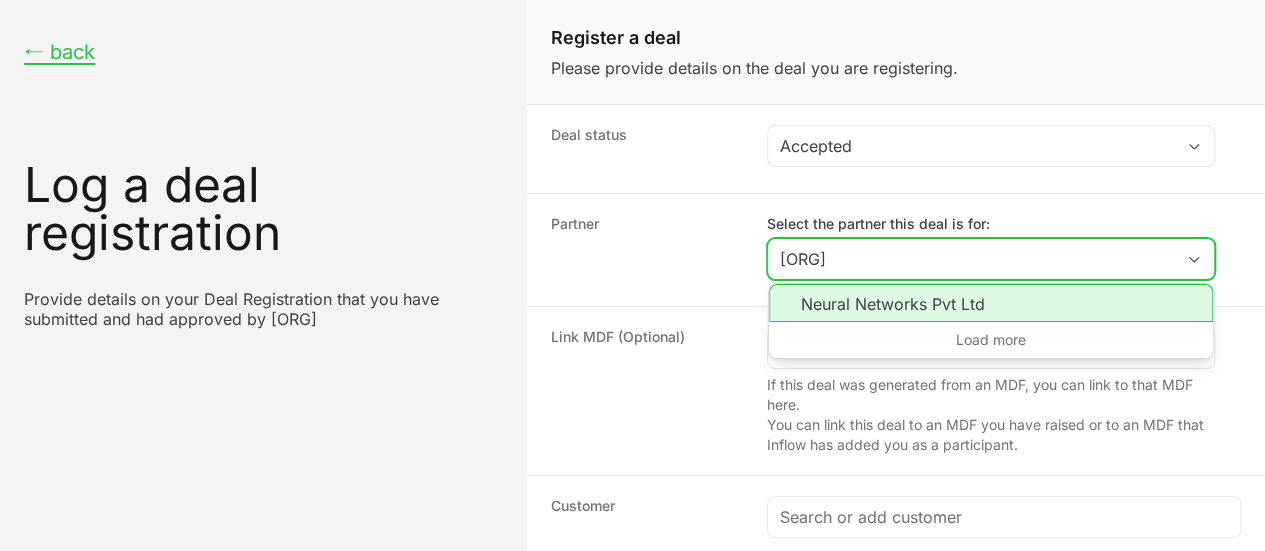 click on "Neural Networks Pvt Ltd" 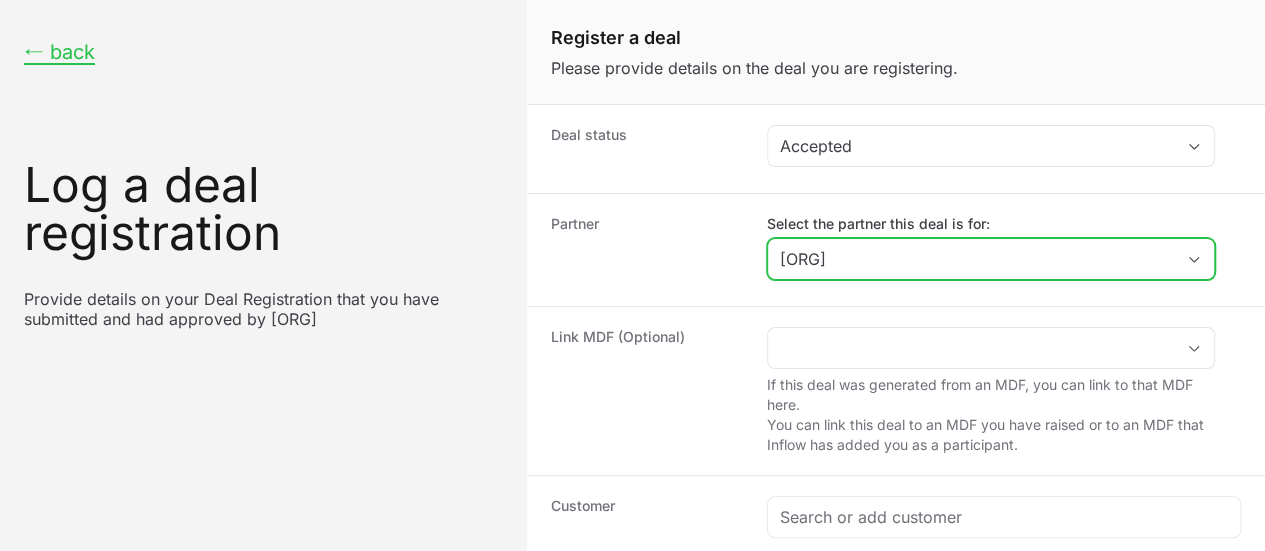 scroll, scrollTop: 165, scrollLeft: 0, axis: vertical 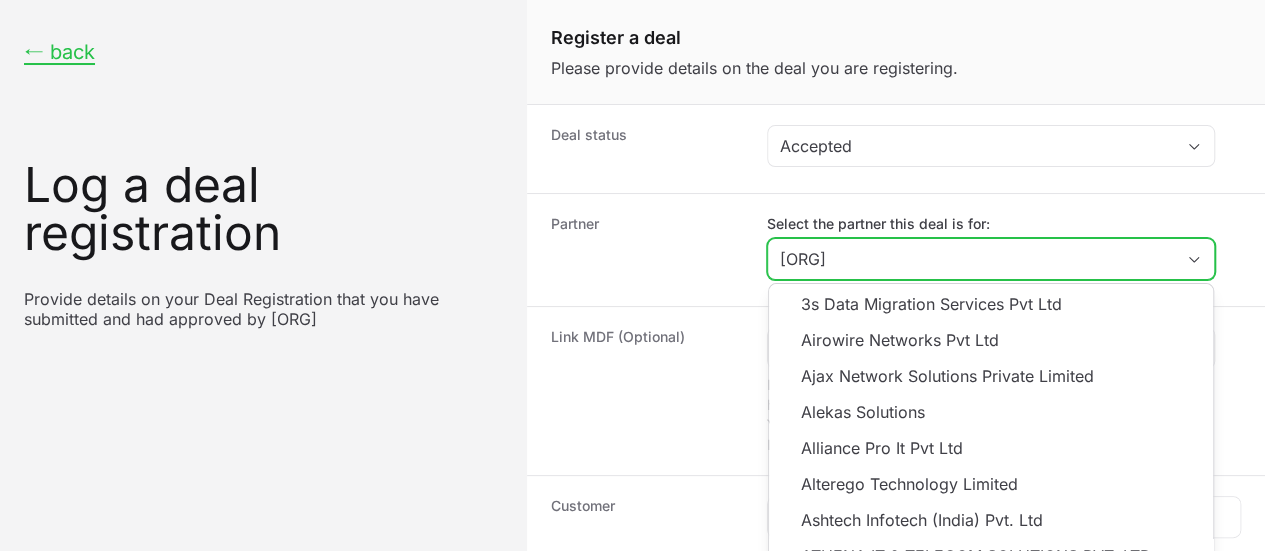 click on "[ORG]" 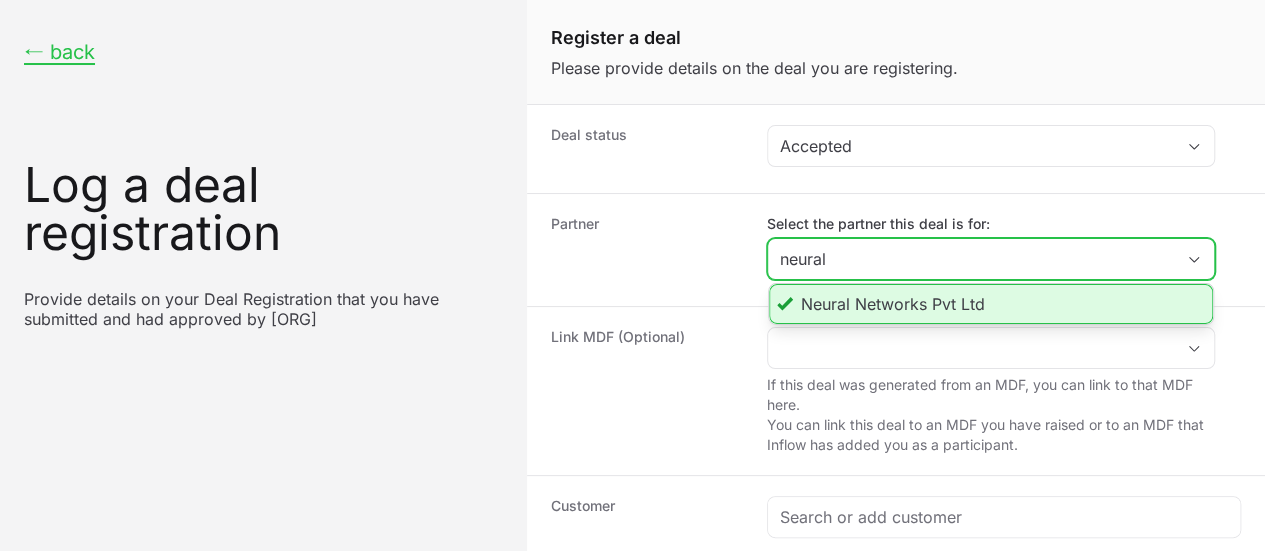 type on "neural" 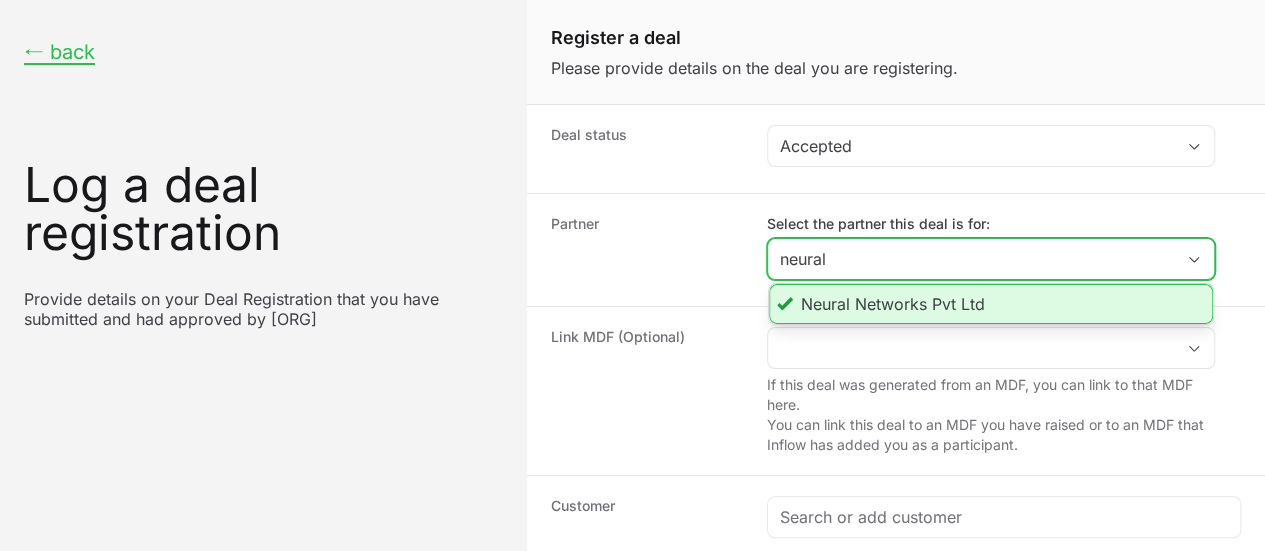 click on "Neural Networks Pvt Ltd" 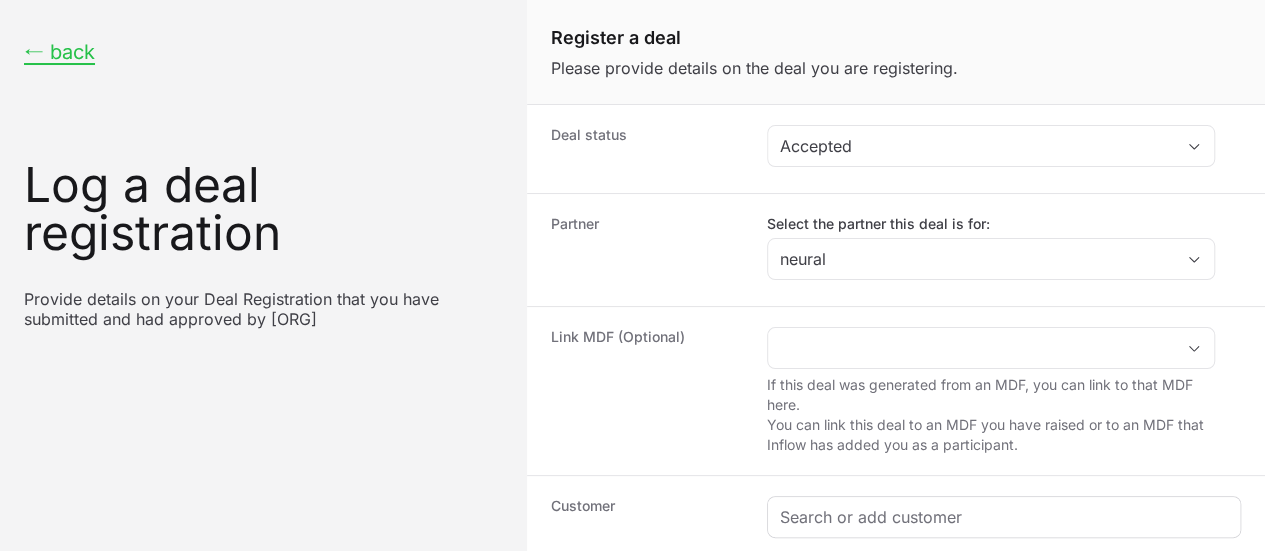 click 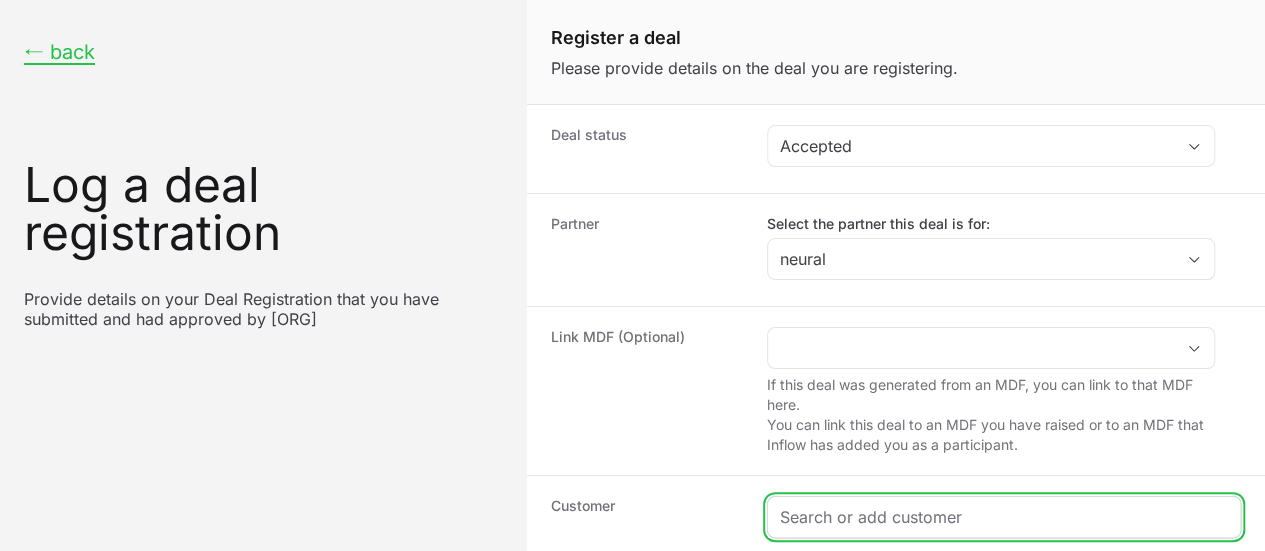 click 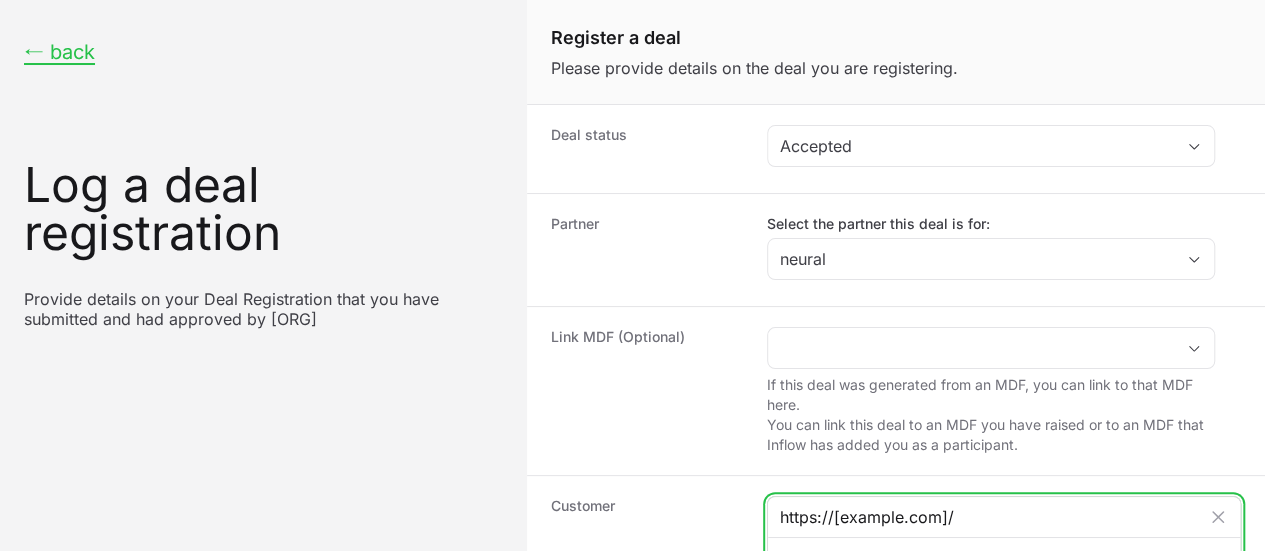 type on "https://[example.com]/" 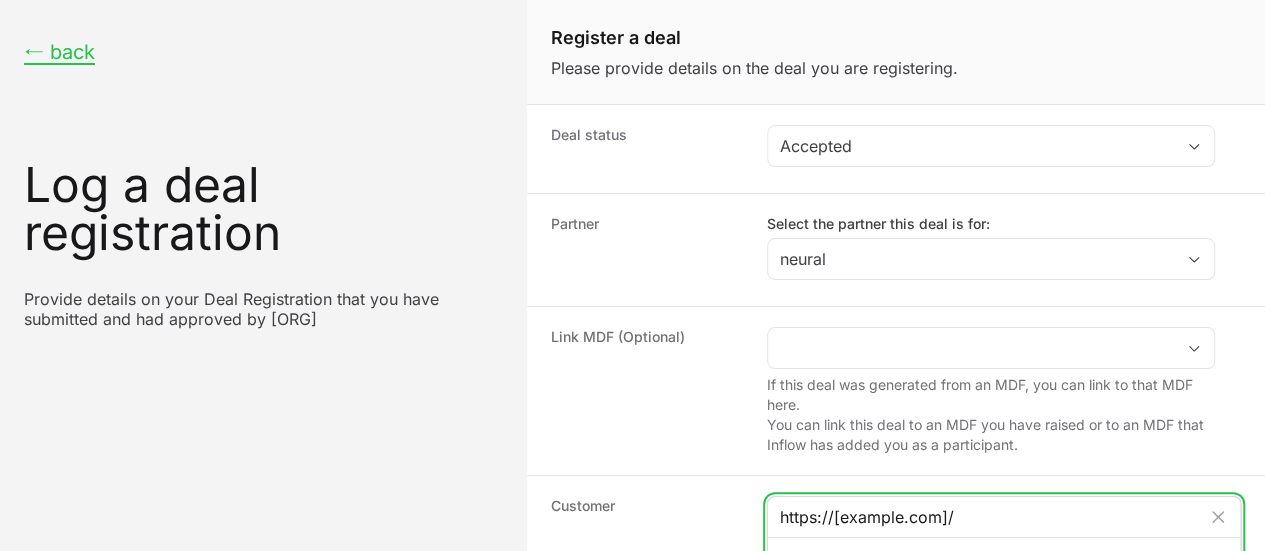 click on "Add "https://[example.com]/" as new customer" 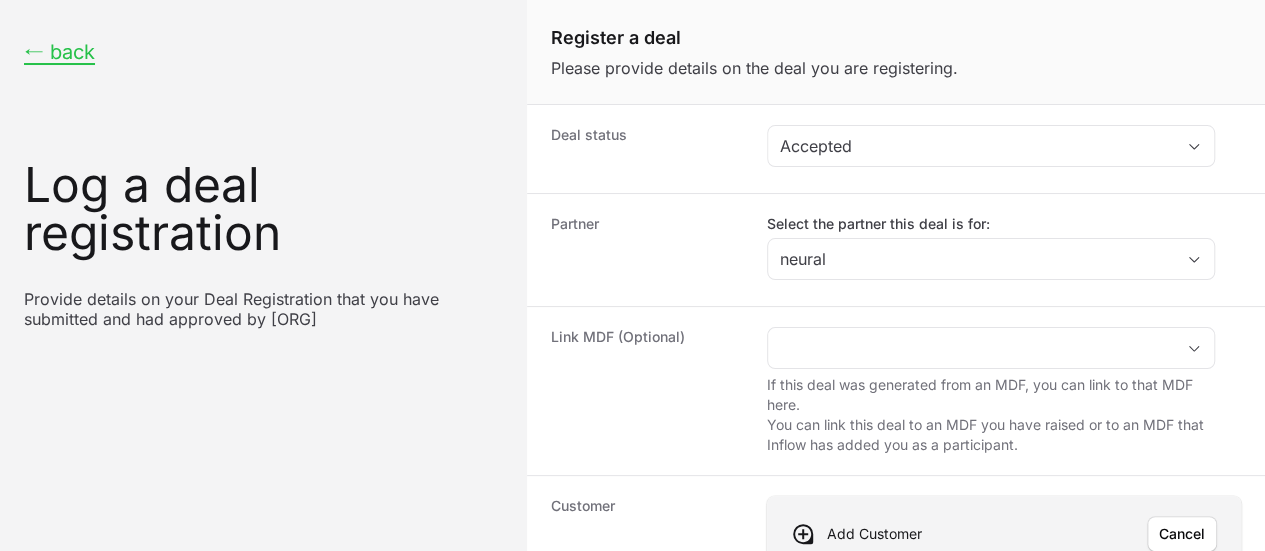 scroll, scrollTop: 232, scrollLeft: 0, axis: vertical 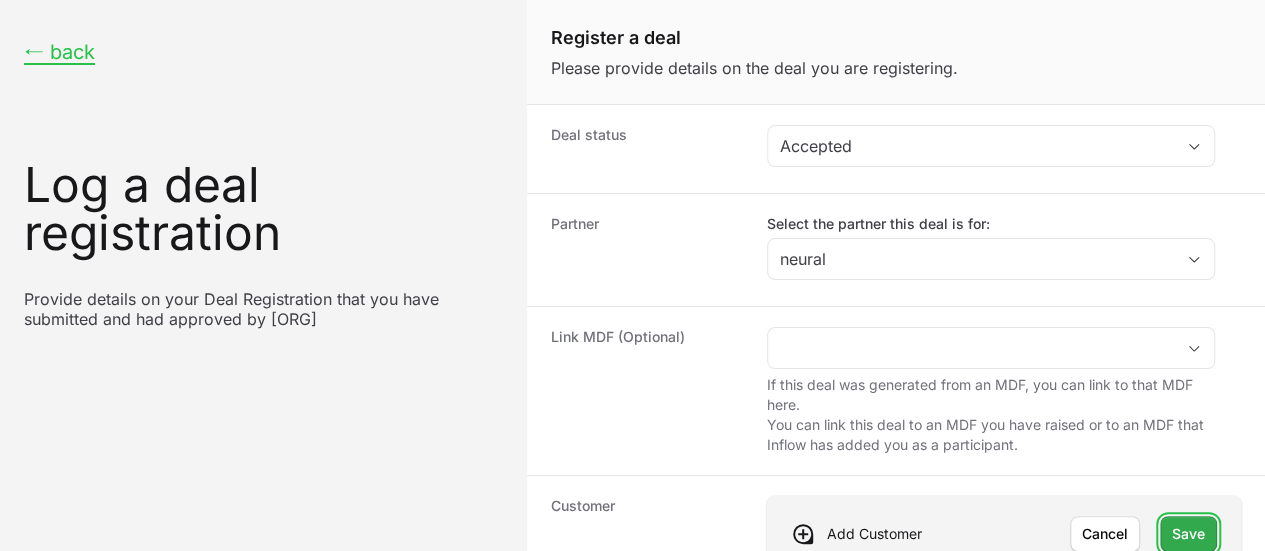 click on "Save" 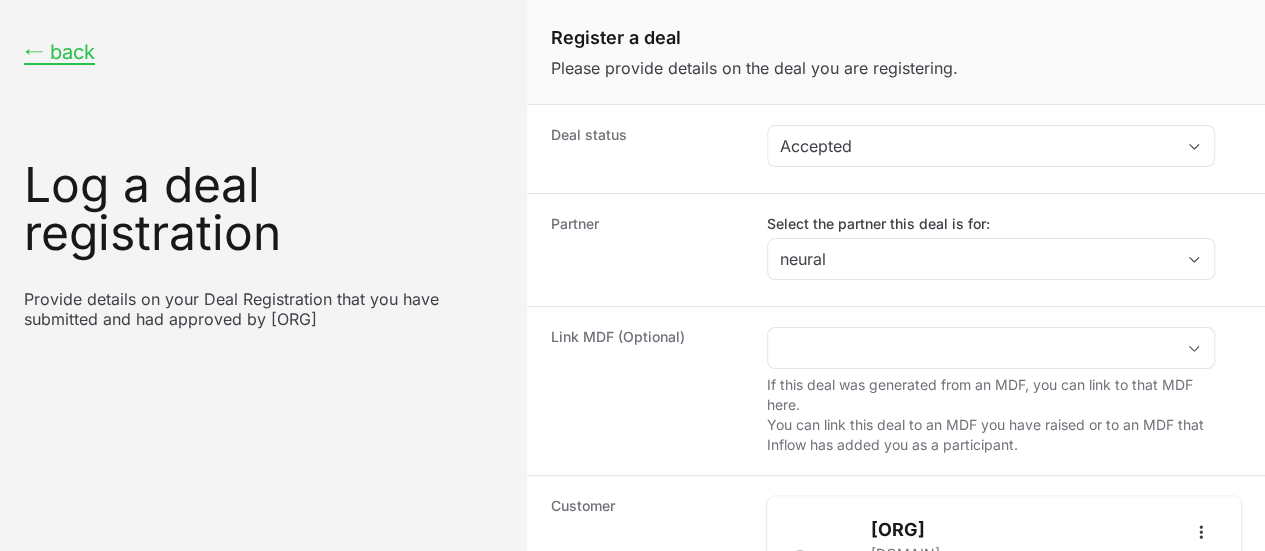 scroll, scrollTop: 578, scrollLeft: 0, axis: vertical 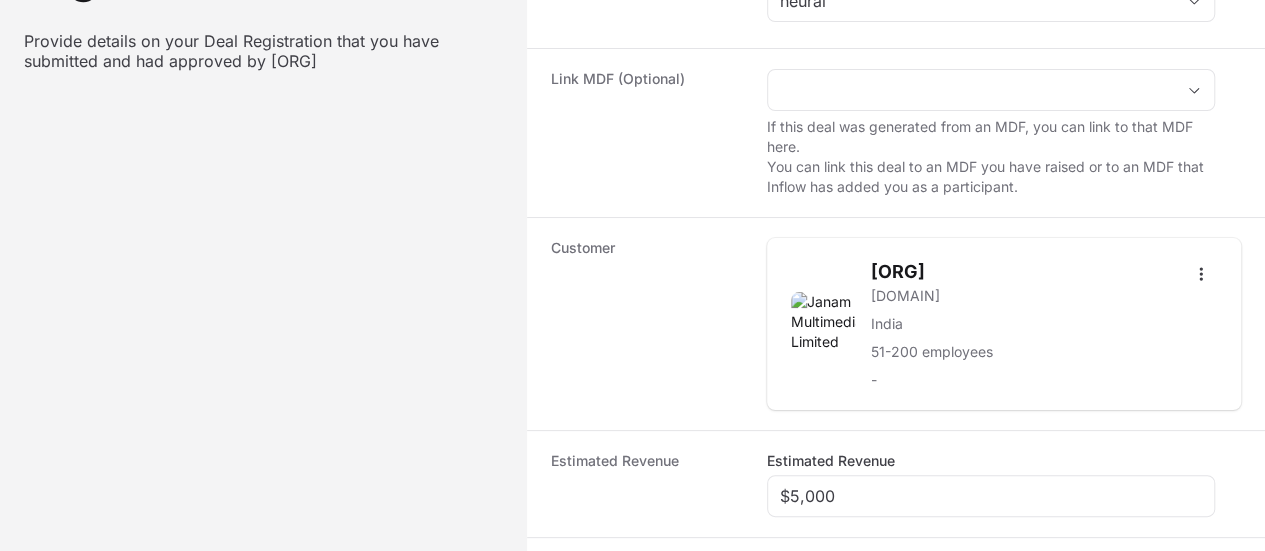 click on "Deal registration code" 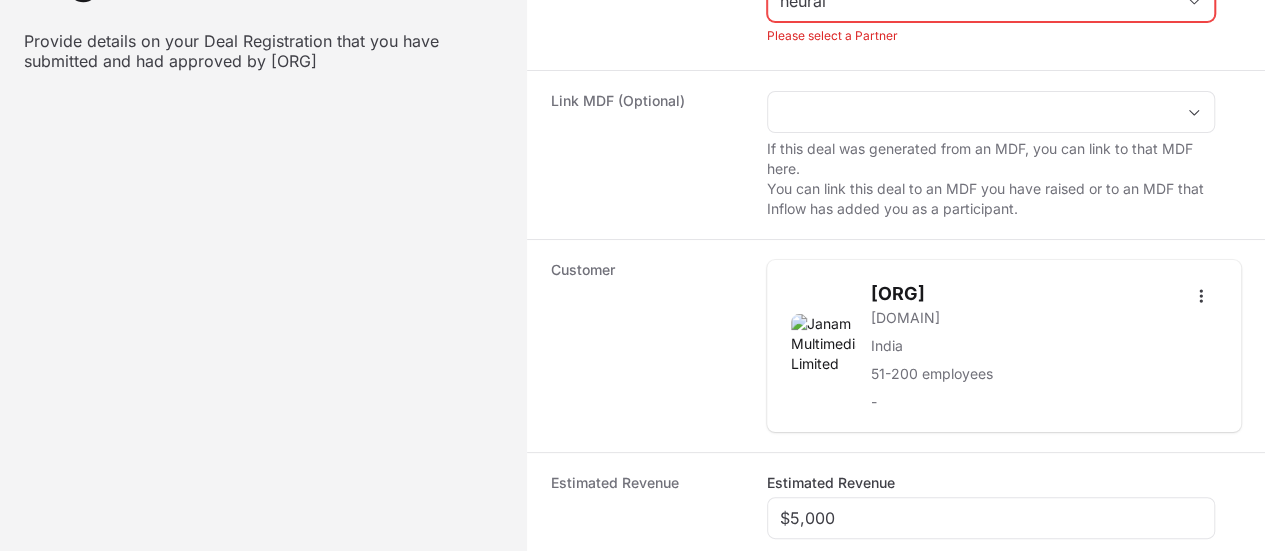 scroll, scrollTop: 735, scrollLeft: 0, axis: vertical 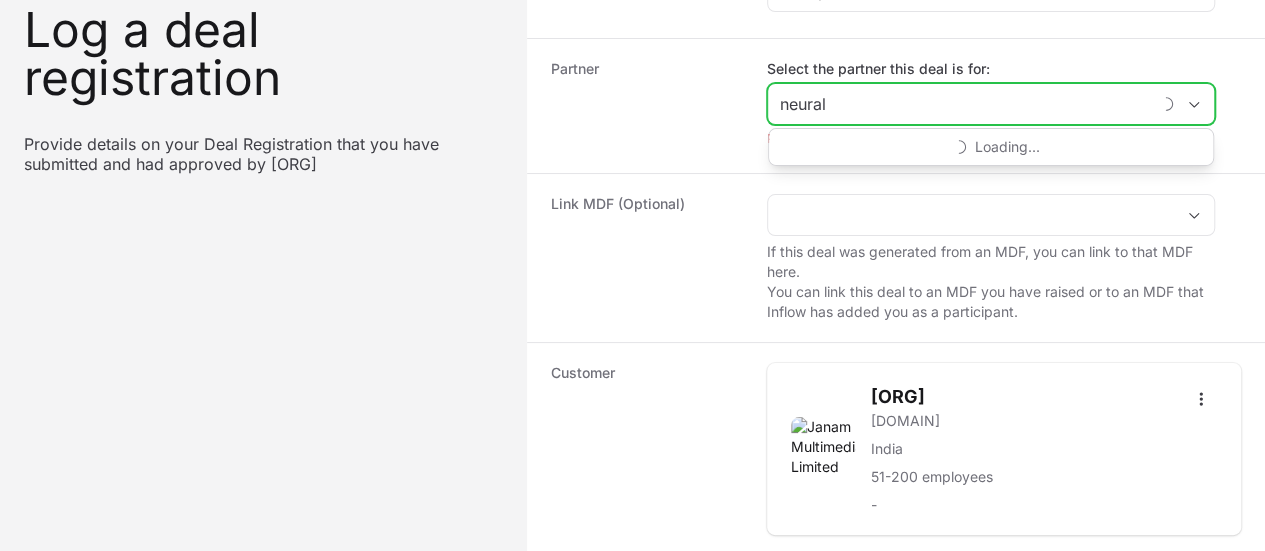 click on "neural" 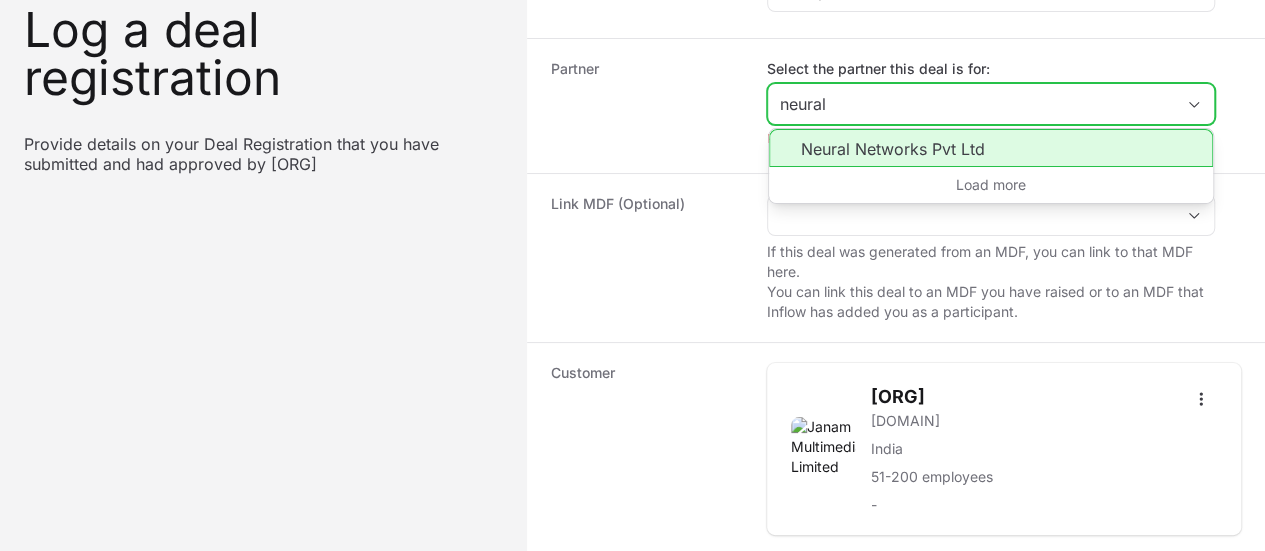 type on "neural" 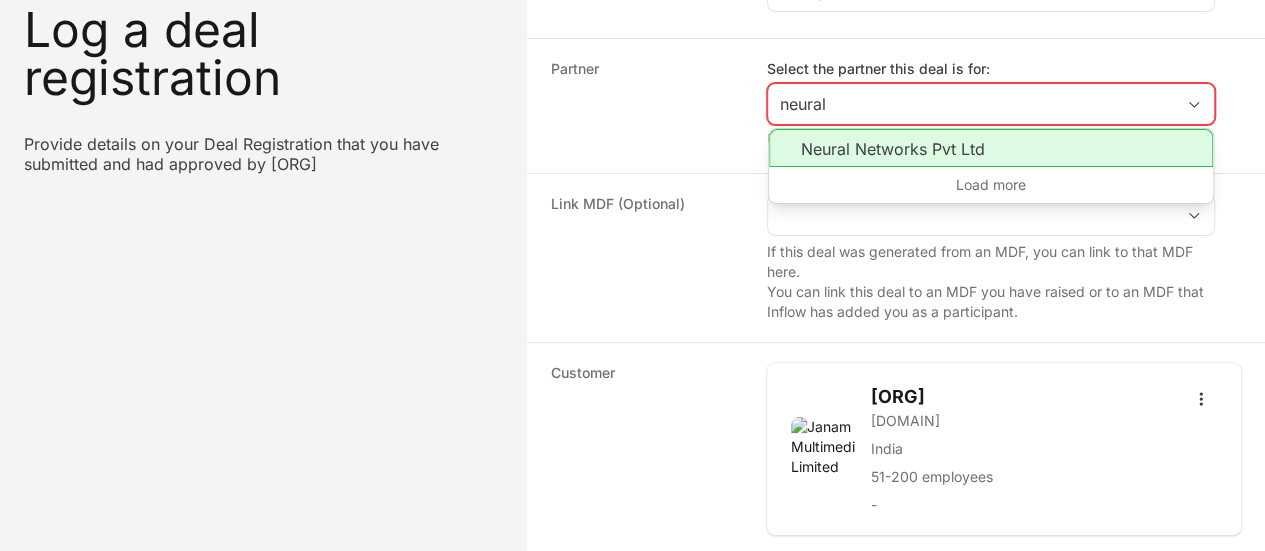 click on "Neural Networks Pvt Ltd" 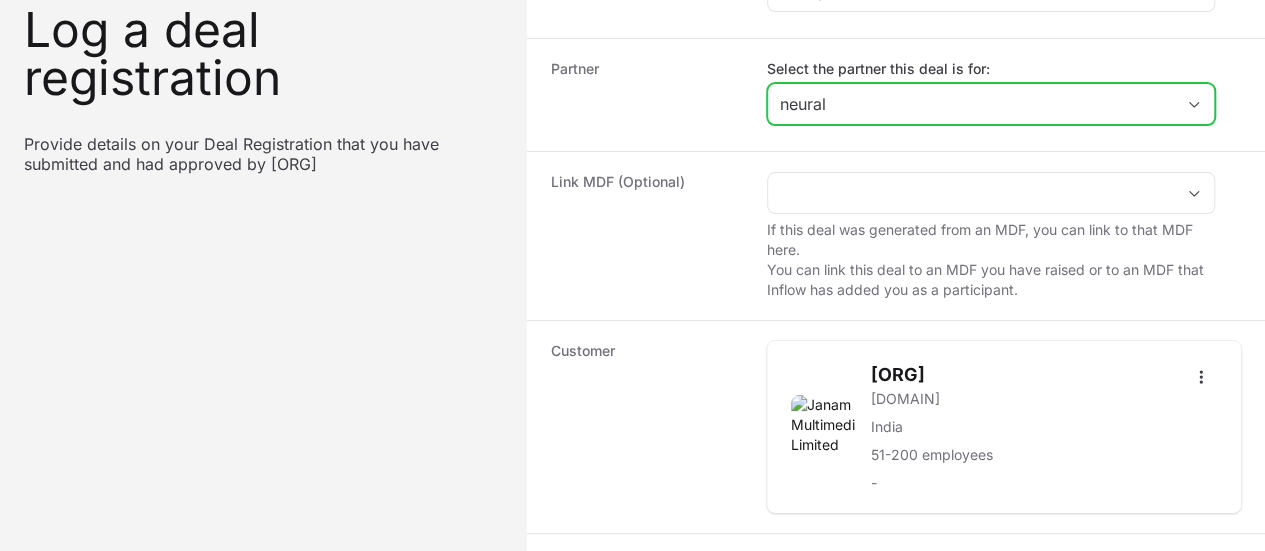 scroll, scrollTop: 714, scrollLeft: 0, axis: vertical 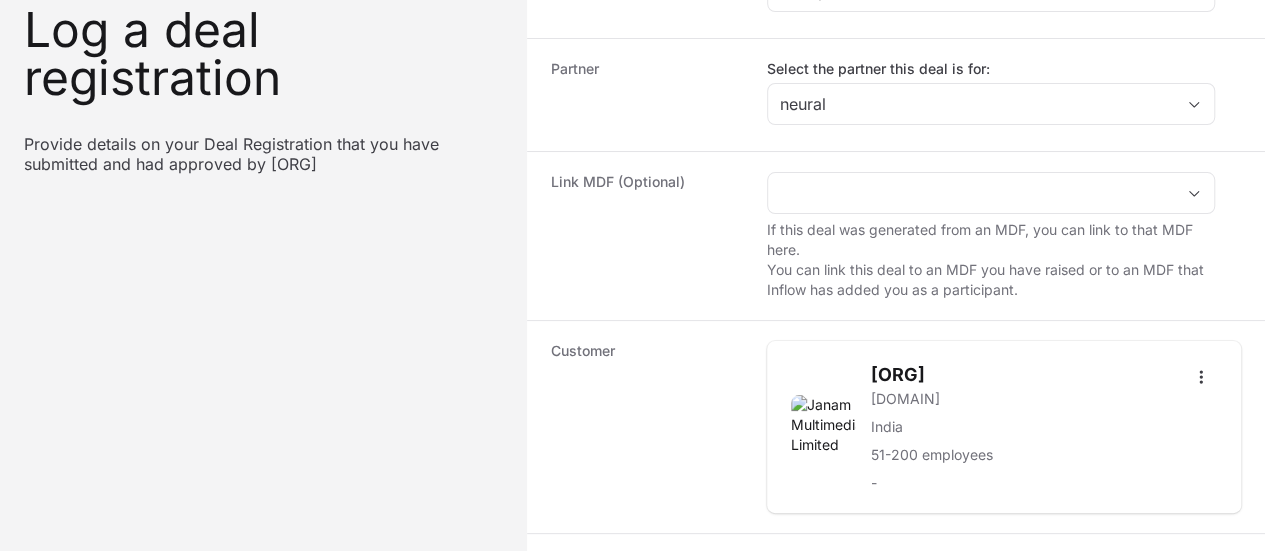 click on "Register Deal" 